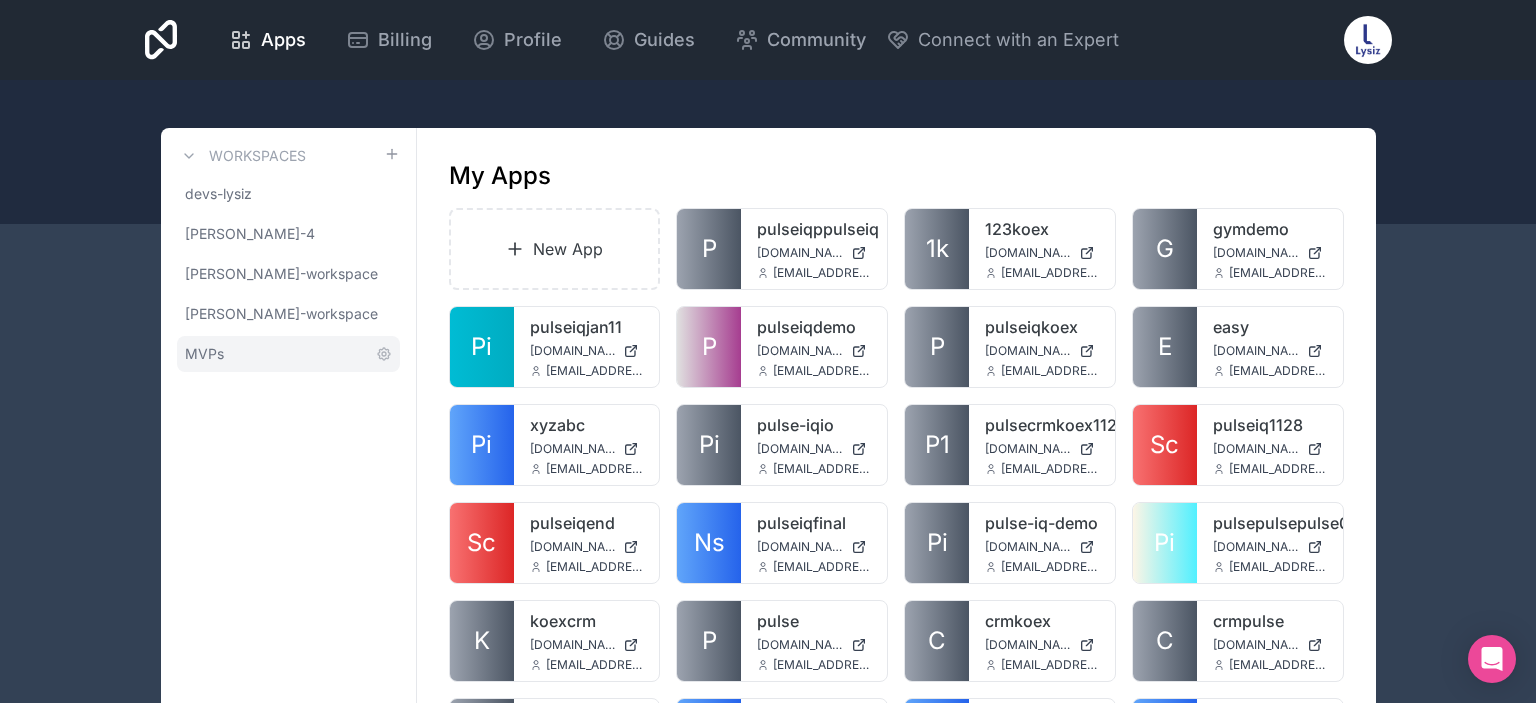 scroll, scrollTop: 0, scrollLeft: 0, axis: both 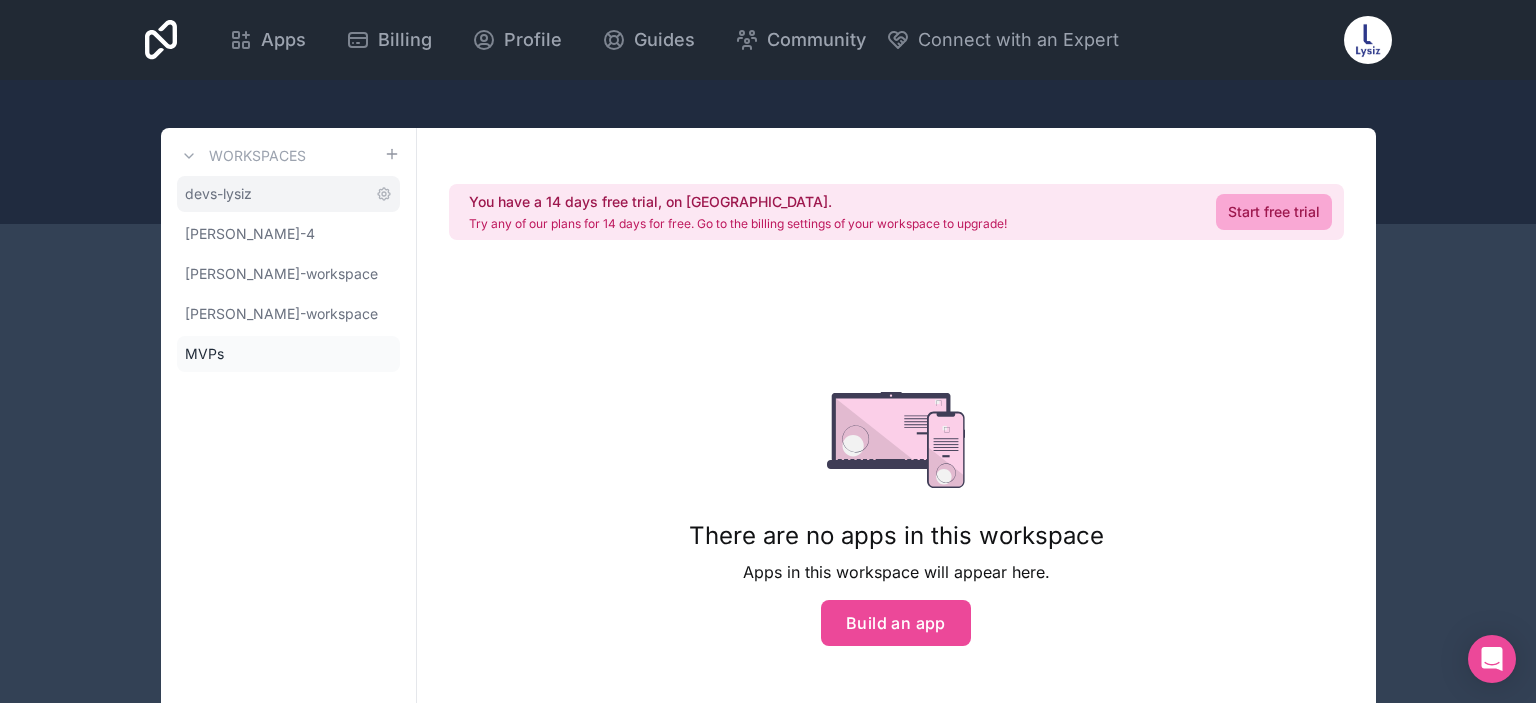 click on "devs-lysiz" at bounding box center [288, 194] 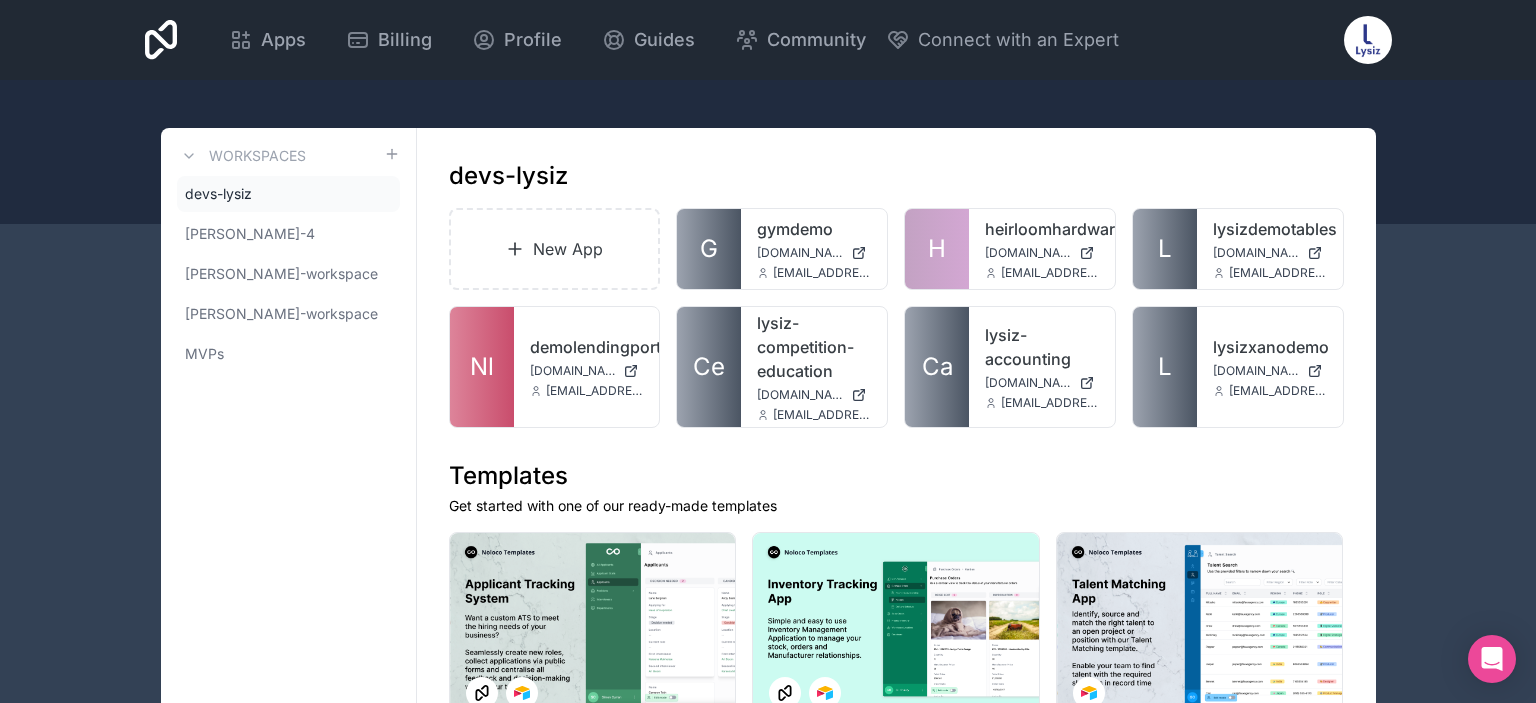 click on "Workspaces" at bounding box center (257, 156) 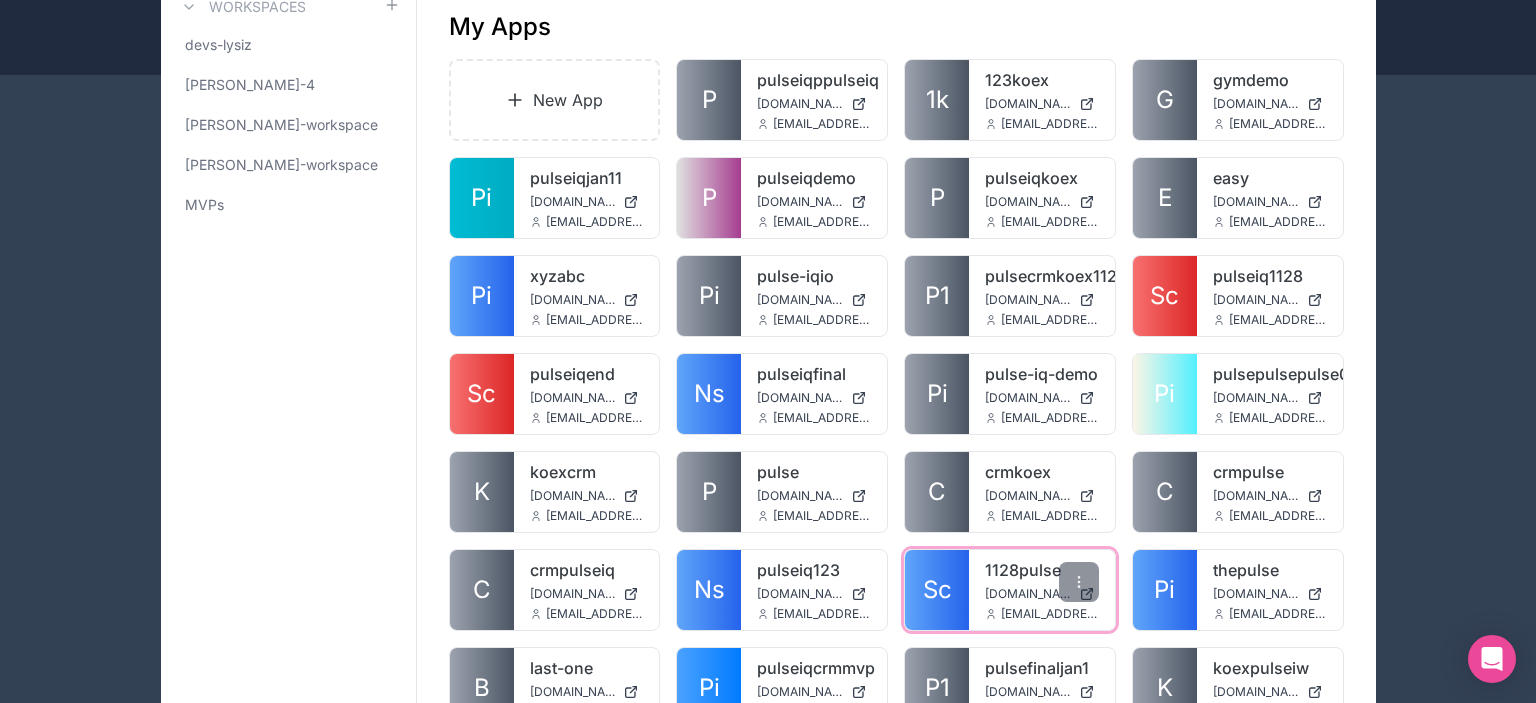 scroll, scrollTop: 0, scrollLeft: 0, axis: both 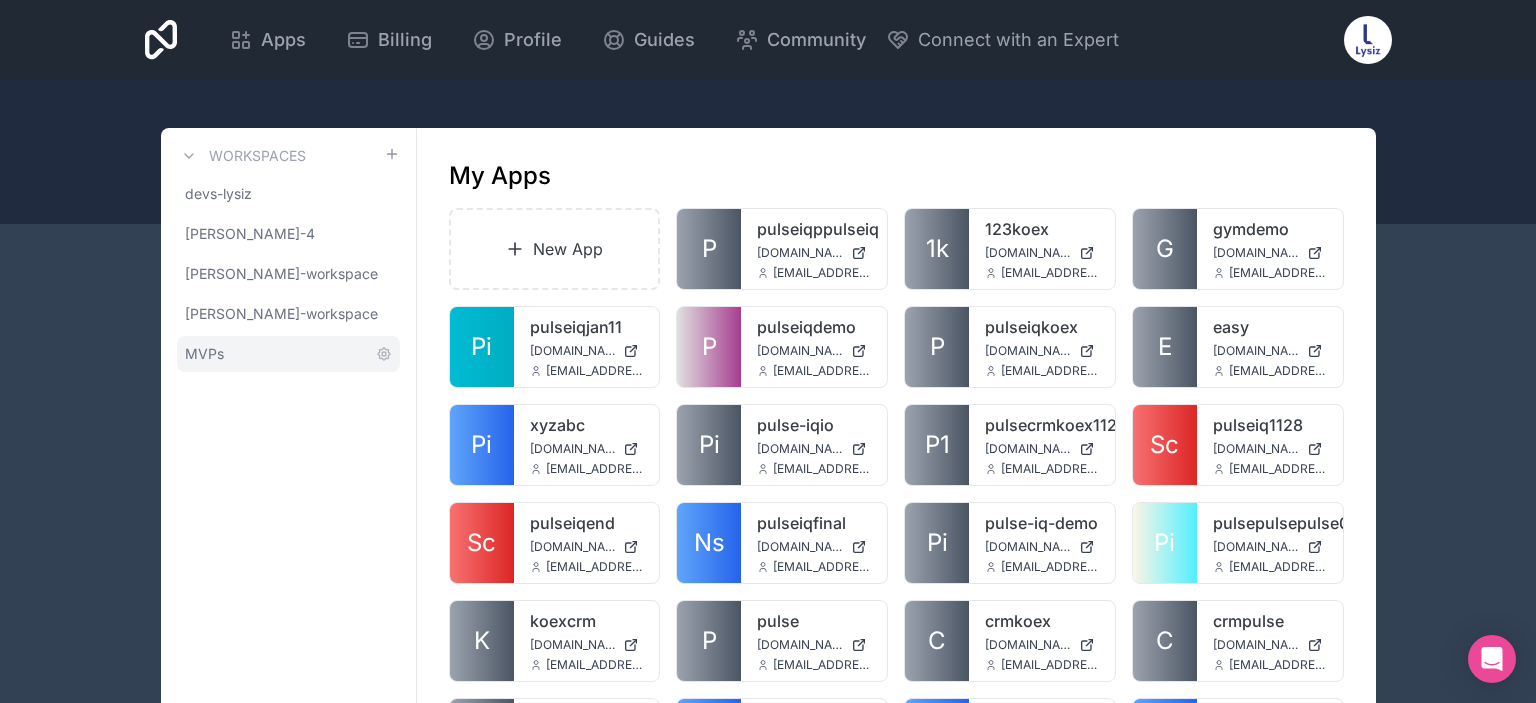click on "MVPs" at bounding box center [288, 354] 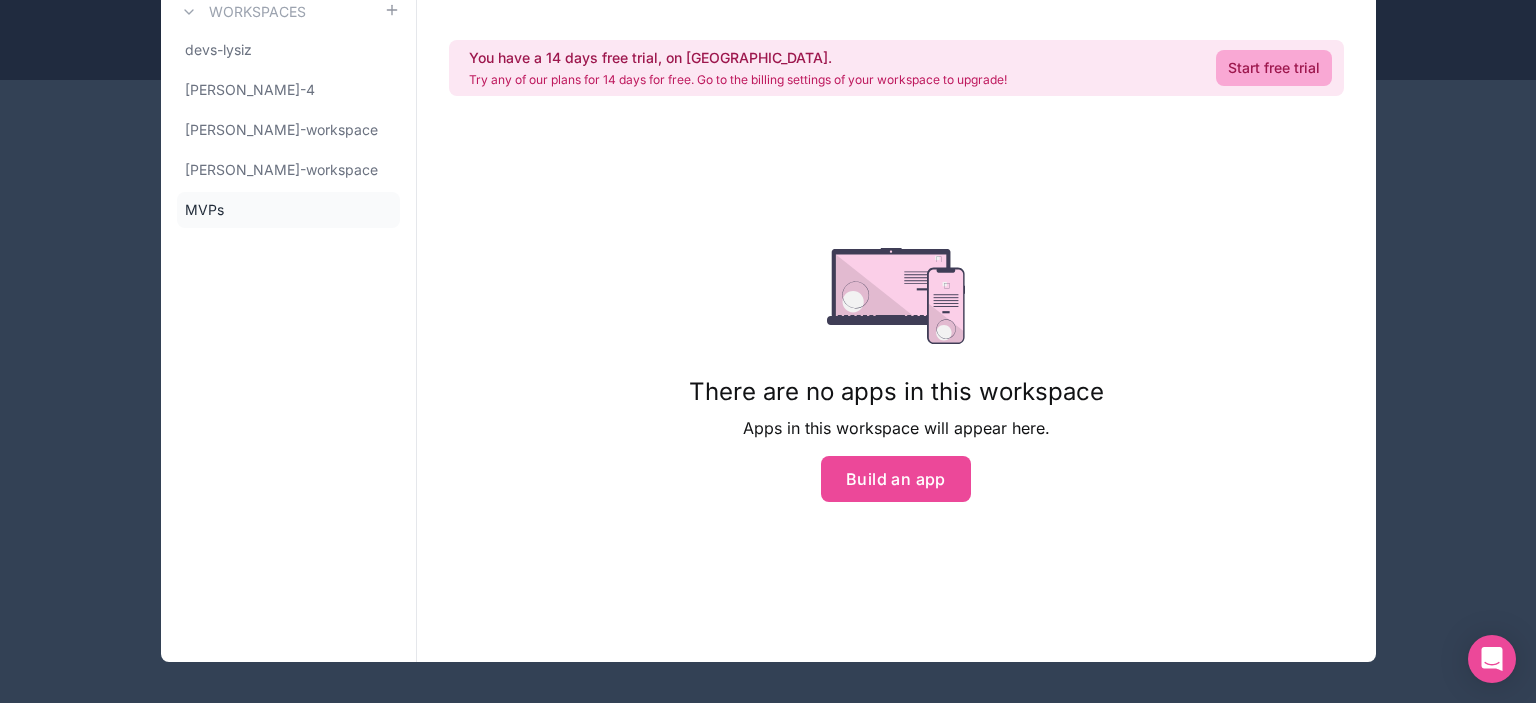 scroll, scrollTop: 150, scrollLeft: 0, axis: vertical 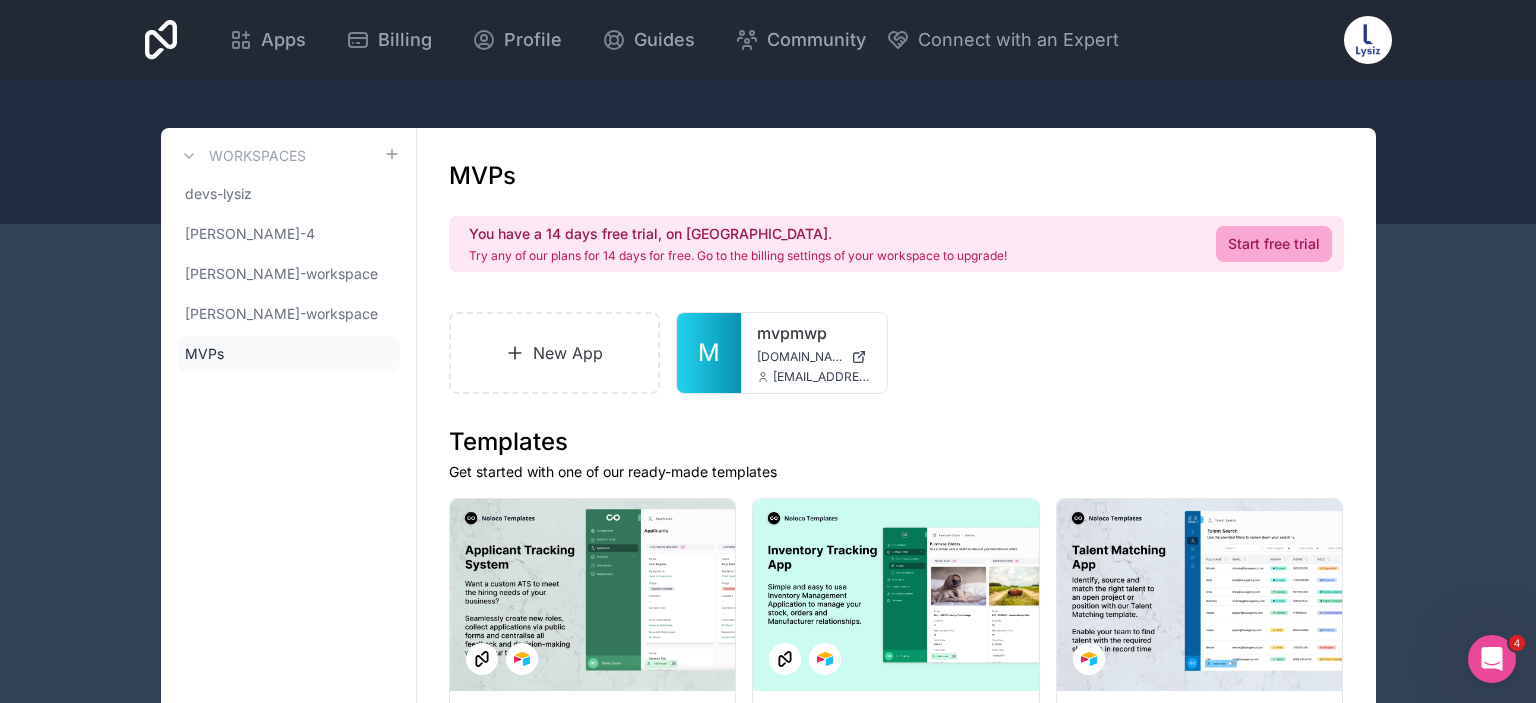 click on "Workspaces" at bounding box center (257, 156) 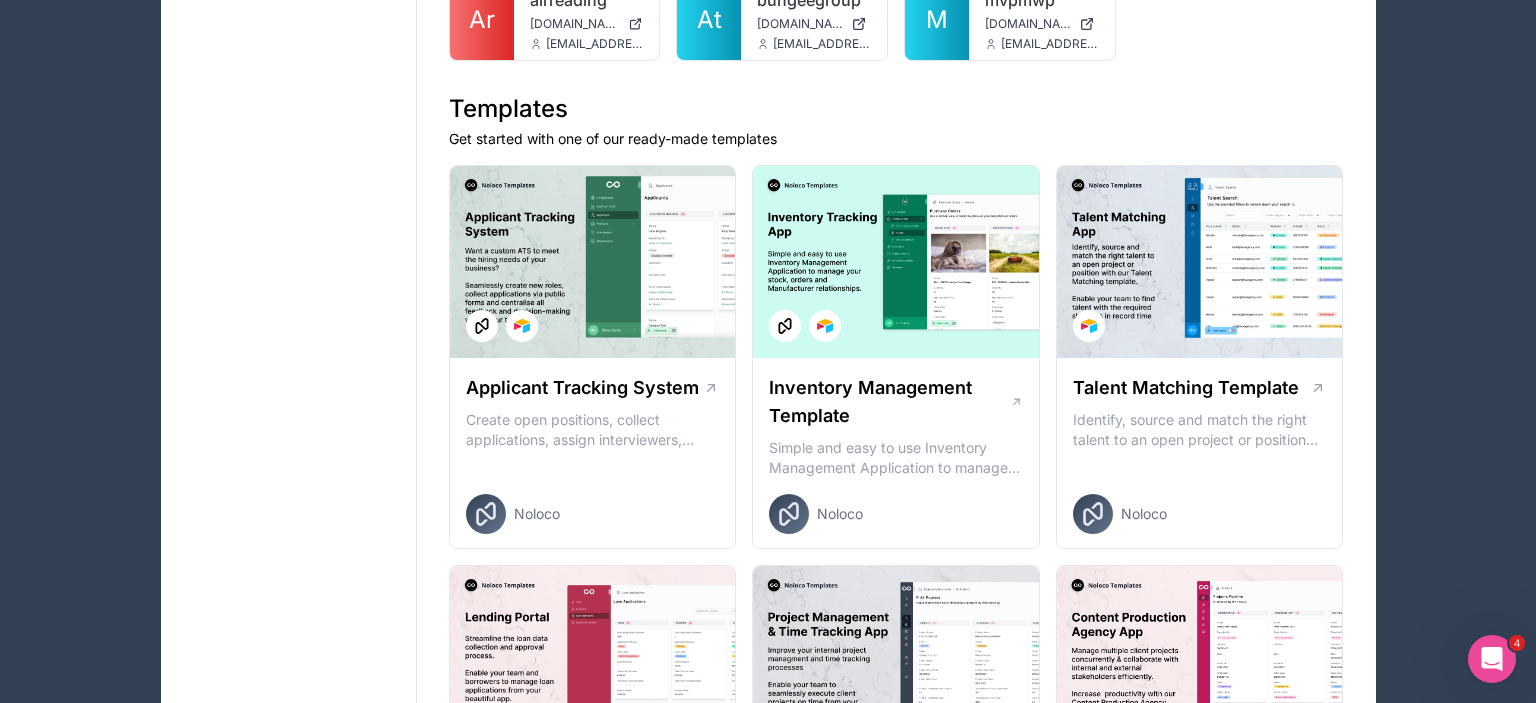 scroll, scrollTop: 1267, scrollLeft: 0, axis: vertical 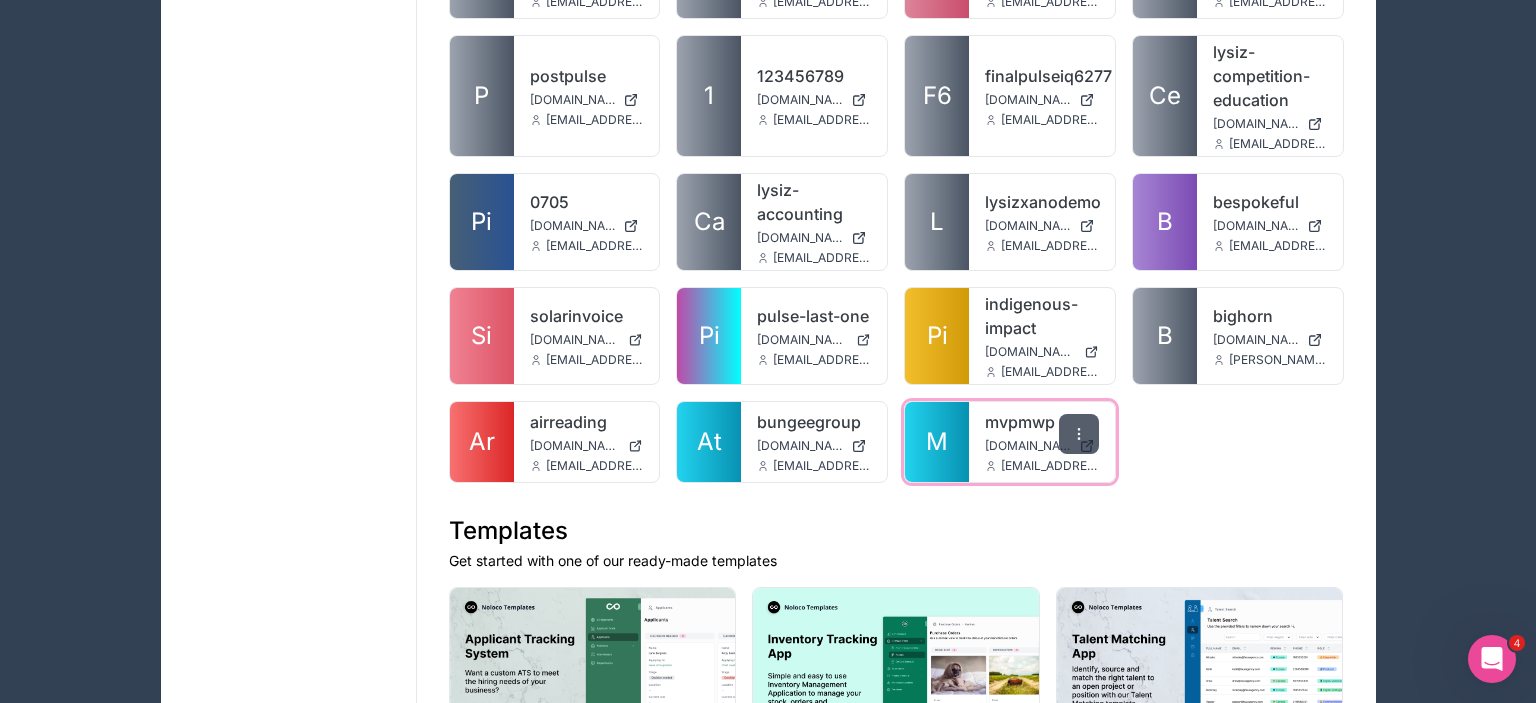 click at bounding box center [1079, 434] 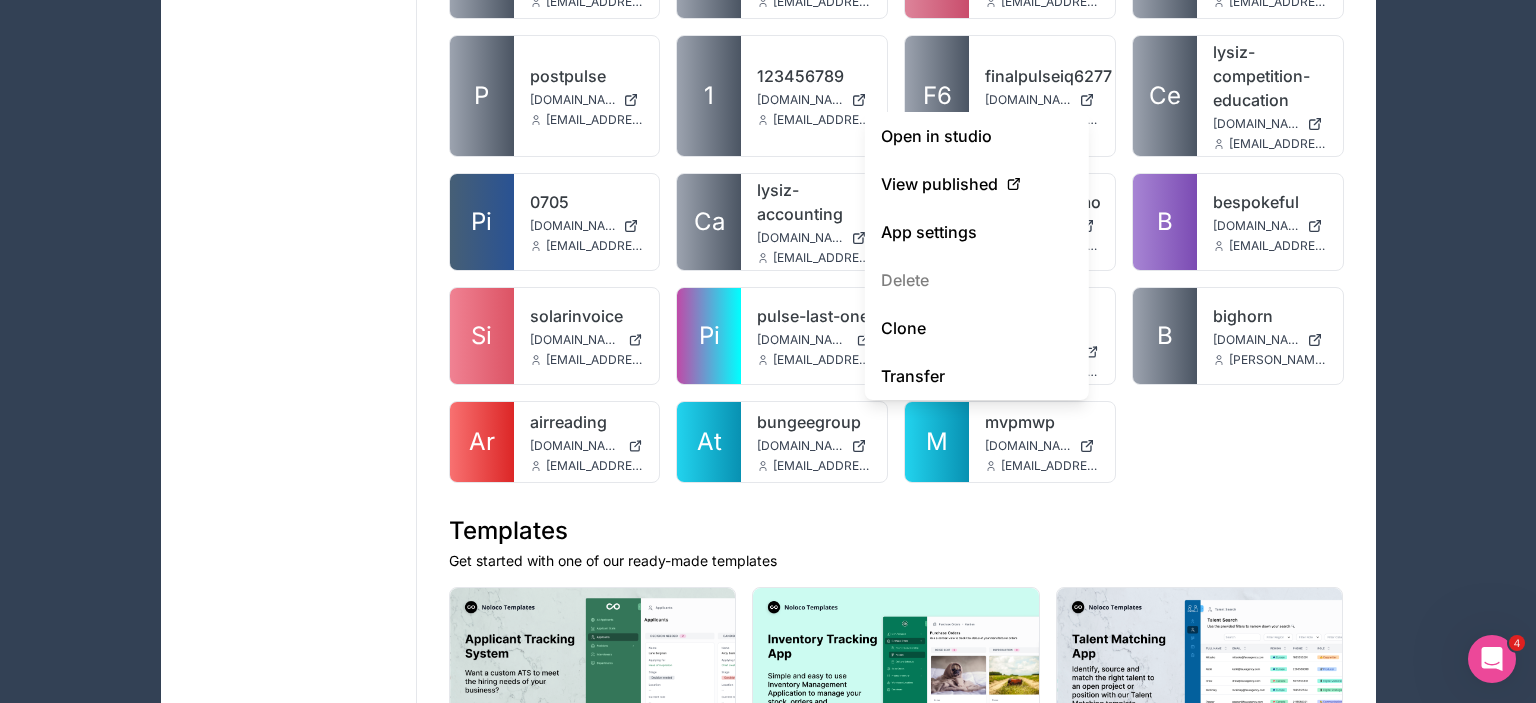 click on "New App P pulseiqppulseiq pulseiqppulseiq.noloco.co demo@koex.io 1k 123koex 123koex.noloco.co demo@koex.io G gymdemo gymdemo.noloco.co devs@lysiz.com Pi pulseiqjan11 pulseiqjan11.noloco.co demo@koex.io P pulseiqdemo pulseiqdemo.noloco.co demo@koex.io P pulseiqkoex pulseiqkoex.noloco.co demo@koex.io E easy easy.noloco.co demo@koex.io Pi xyzabc xyzabc.noloco.co demo@koex.io Pi pulse-iqio pulse-iqio.noloco.co demo@koex.io P1 pulsecrmkoex1128 pulsecrmkoex1128.noloco.co demo@koex.io Sc pulseiq1128 pulseiq1128.noloco.co demo@koex.io Sc pulseiqend pulseiqend.noloco.co demo@koex.io Ns pulseiqfinal pulseiqfinal.noloco.co demo@koex.io Pi pulse-iq-demo pulse-iq-demo.noloco.co demo@koex.io Pi pulsepulsepulse0624 pulsepulsepulse0624.noloco.co demo@koex.io K koexcrm koexcrm.noloco.co demo@koex.io P pulse pulse.noloco.co demo@koex.io C crmkoex crmkoex.noloco.co demo@koex.io C crmpulse crmpulse.noloco.co demo@koex.io C crmpulseiq crmpulseiq.noloco.co demo@koex.io Ns pulseiq123 pulseiq123.noloco.co demo@koex.io Sc 1128pulse B" at bounding box center [896, -288] 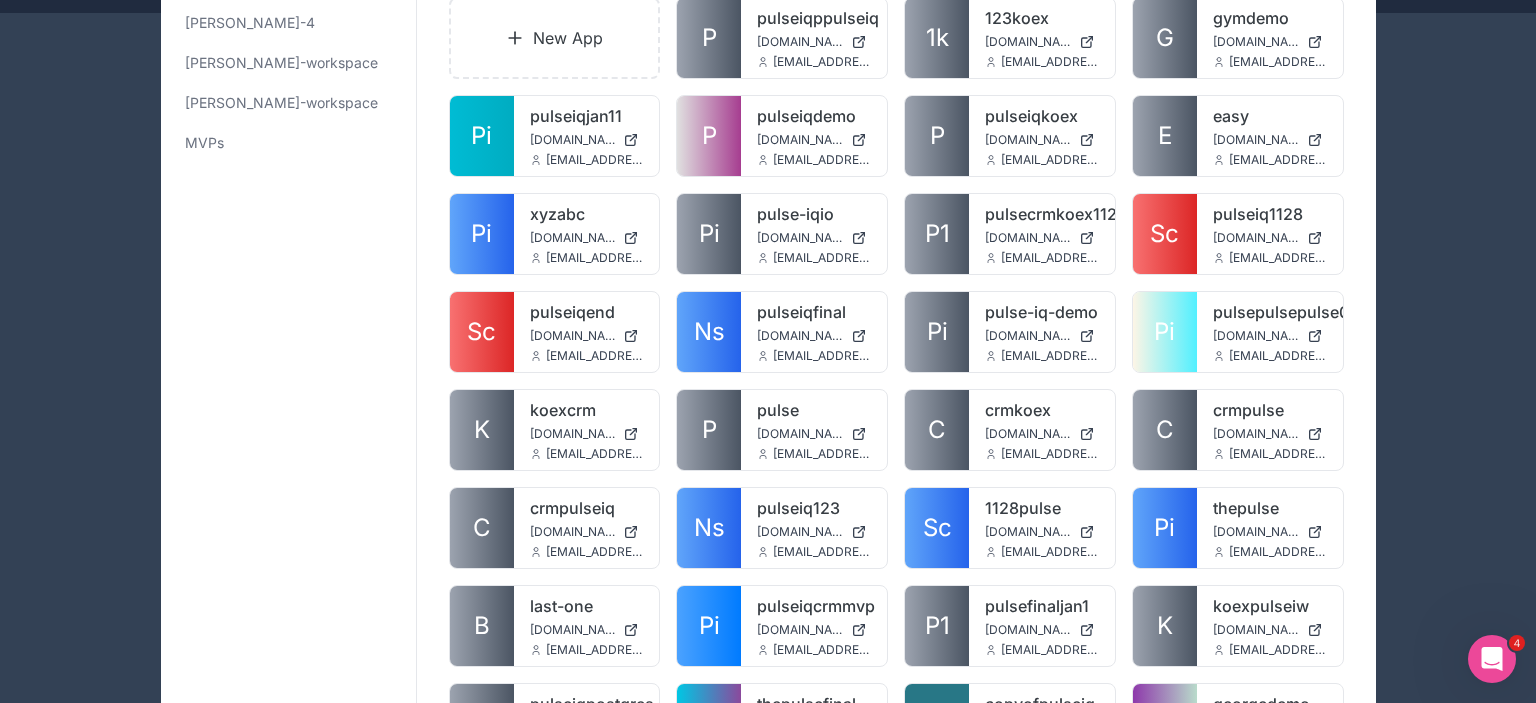 scroll, scrollTop: 0, scrollLeft: 0, axis: both 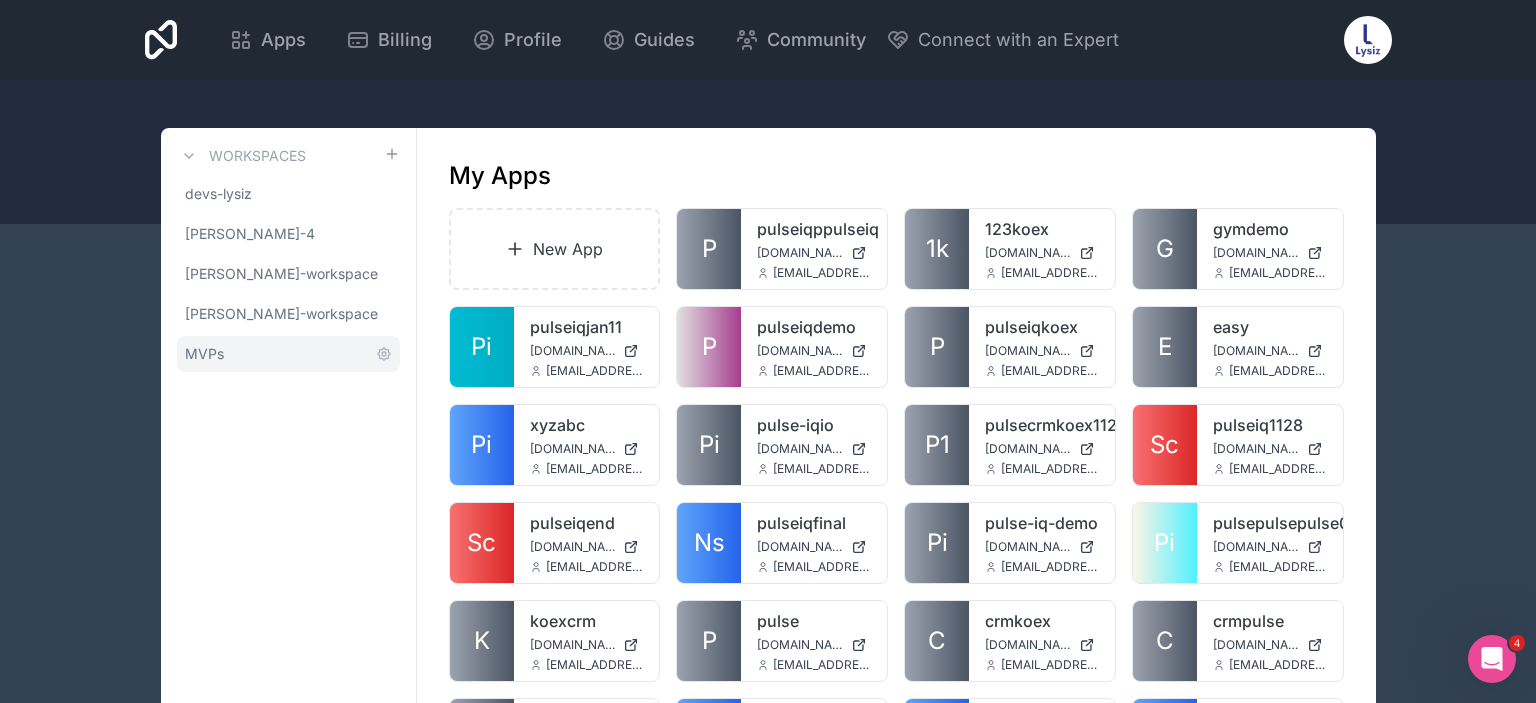 click on "MVPs" at bounding box center (204, 354) 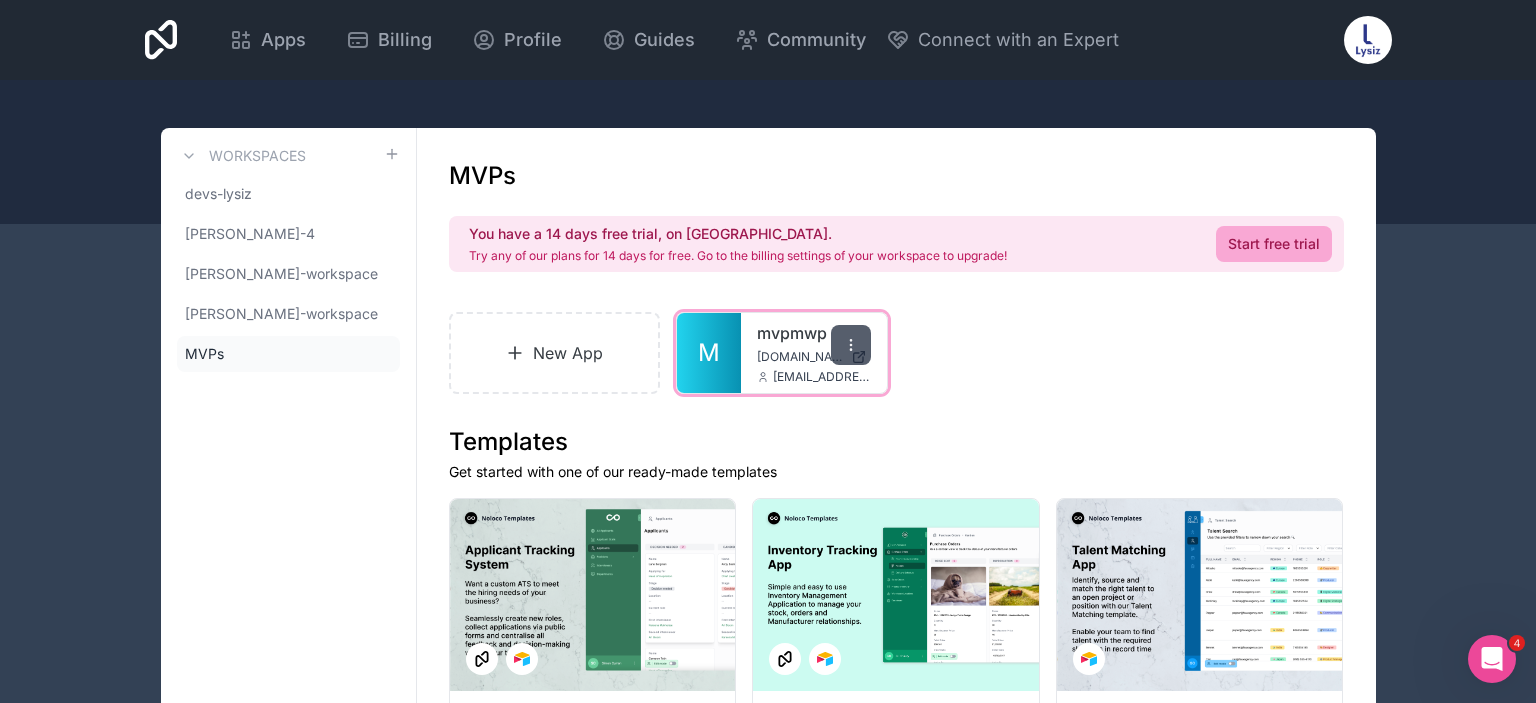 click 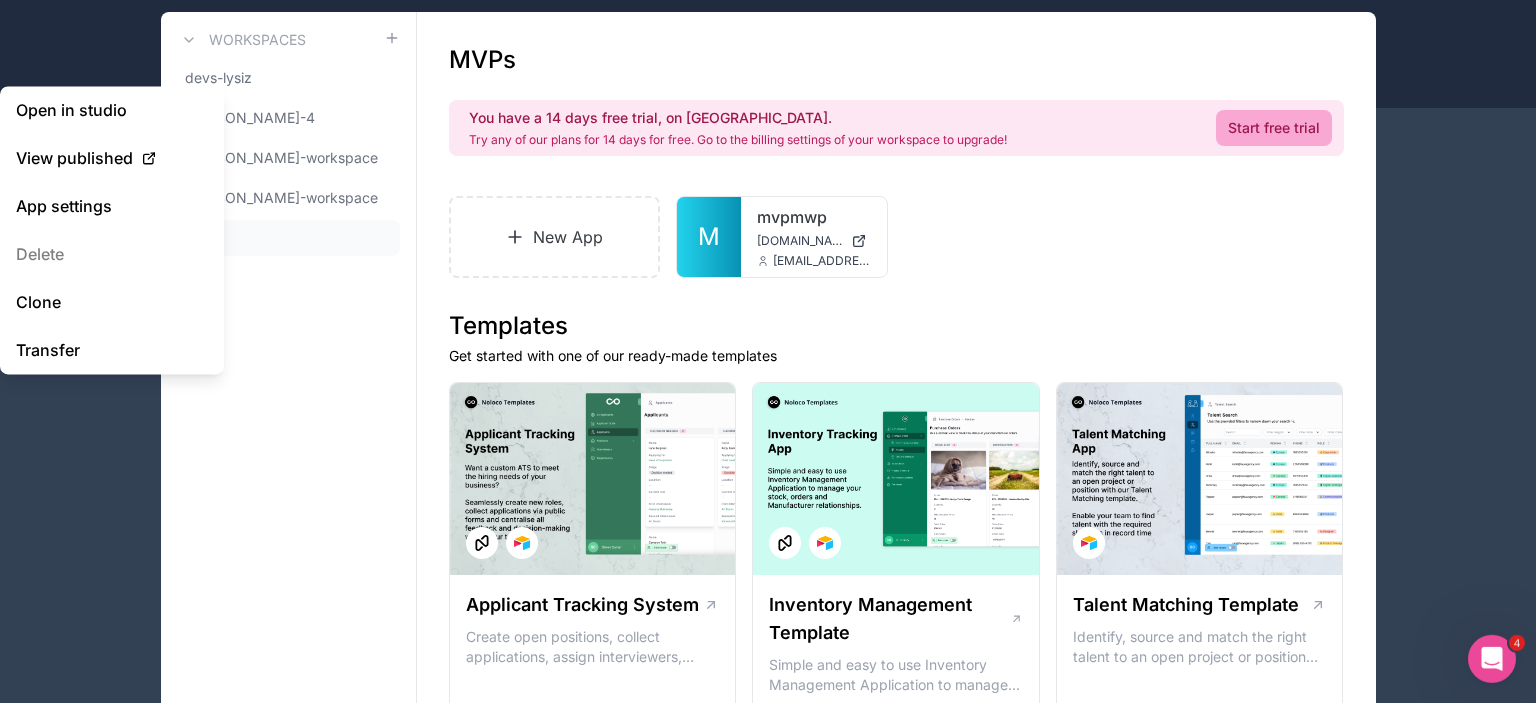 scroll, scrollTop: 0, scrollLeft: 0, axis: both 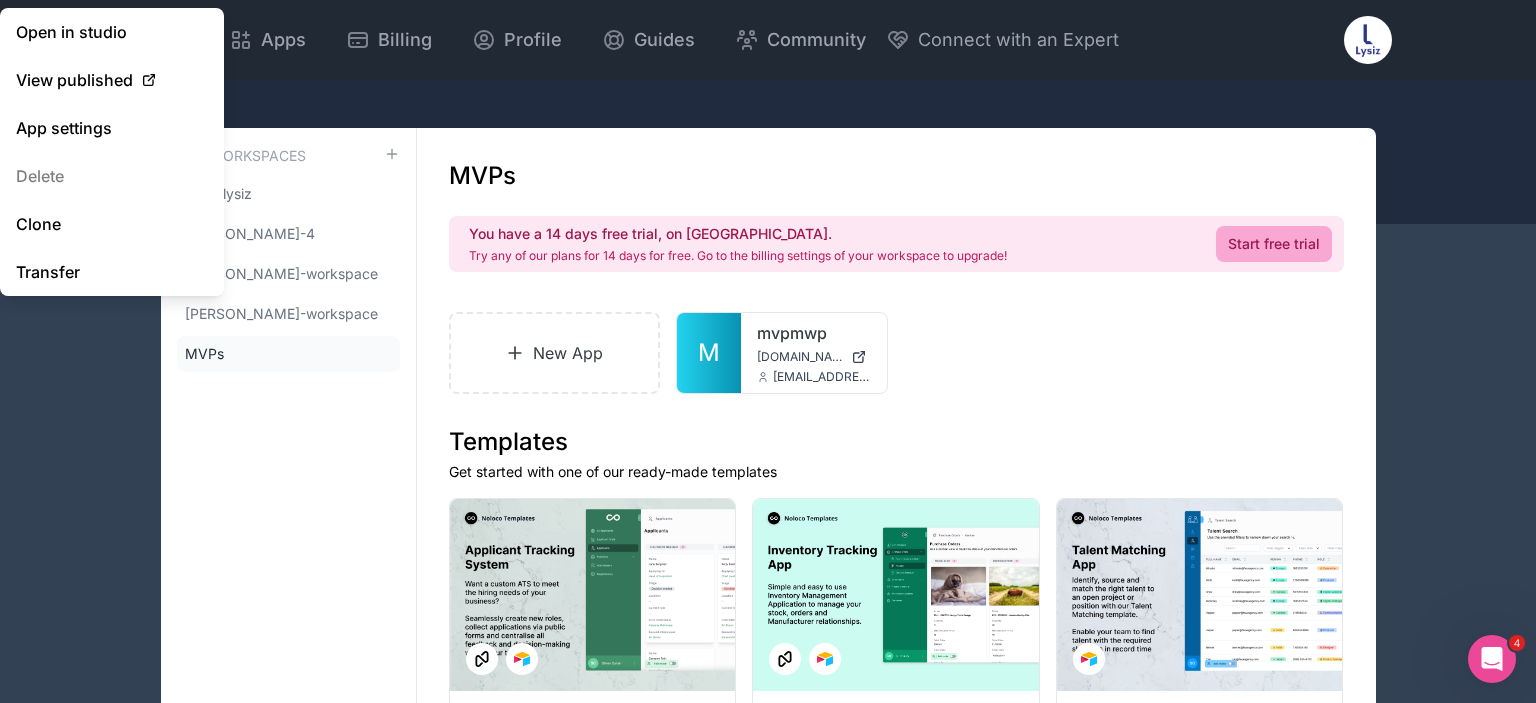 click on "New App M mvpmwp mvpmwp.noloco.co ams@boringgroup.net" at bounding box center (896, 353) 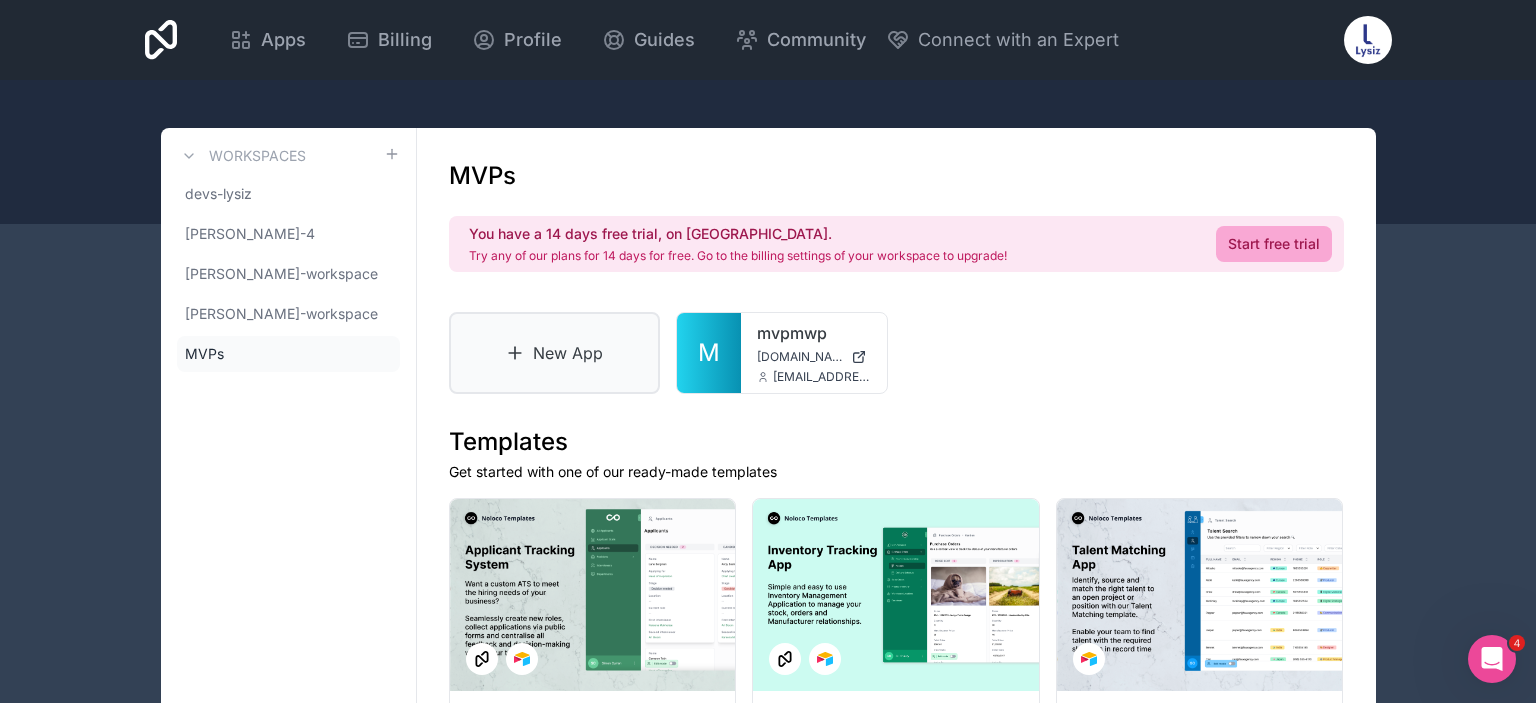 click on "New App" at bounding box center [555, 353] 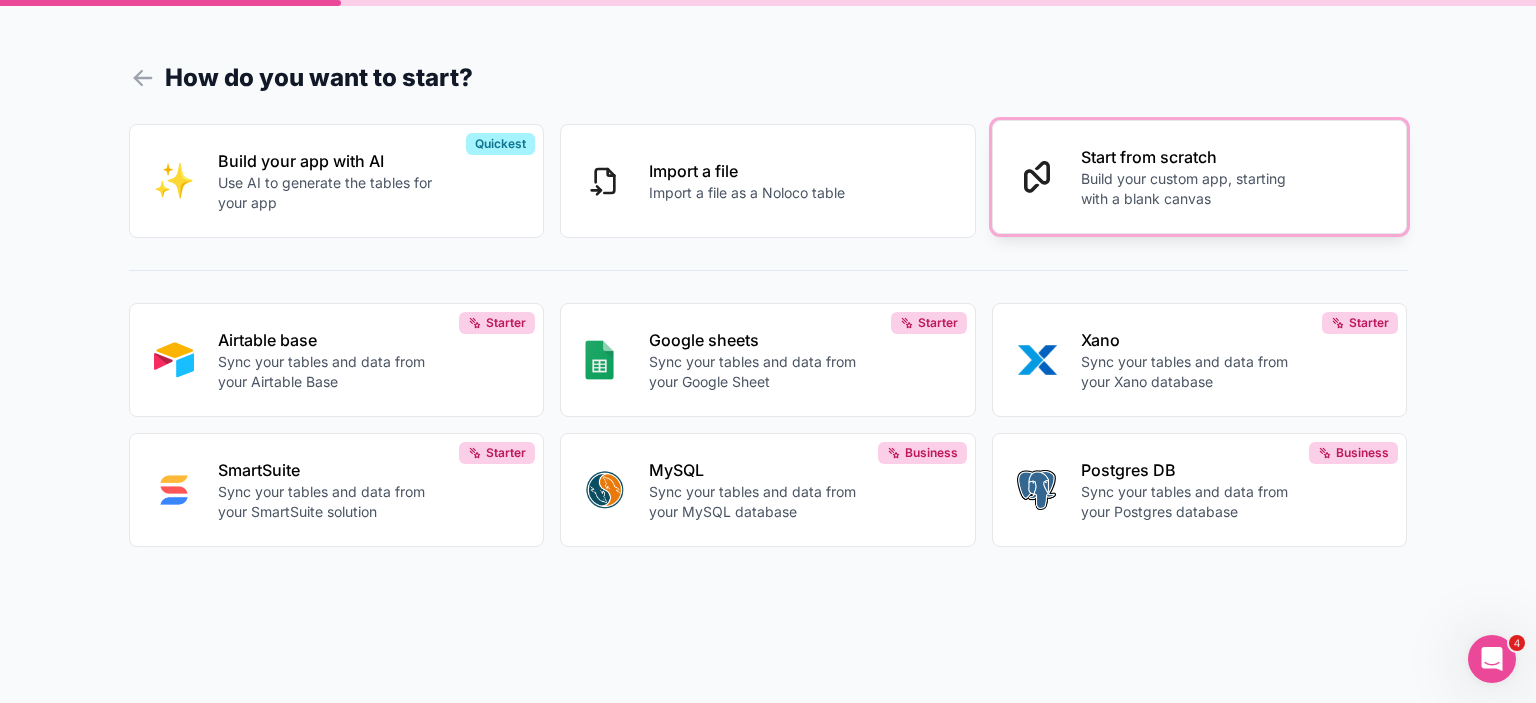 click on "Build your custom app, starting with a blank canvas" at bounding box center (1192, 189) 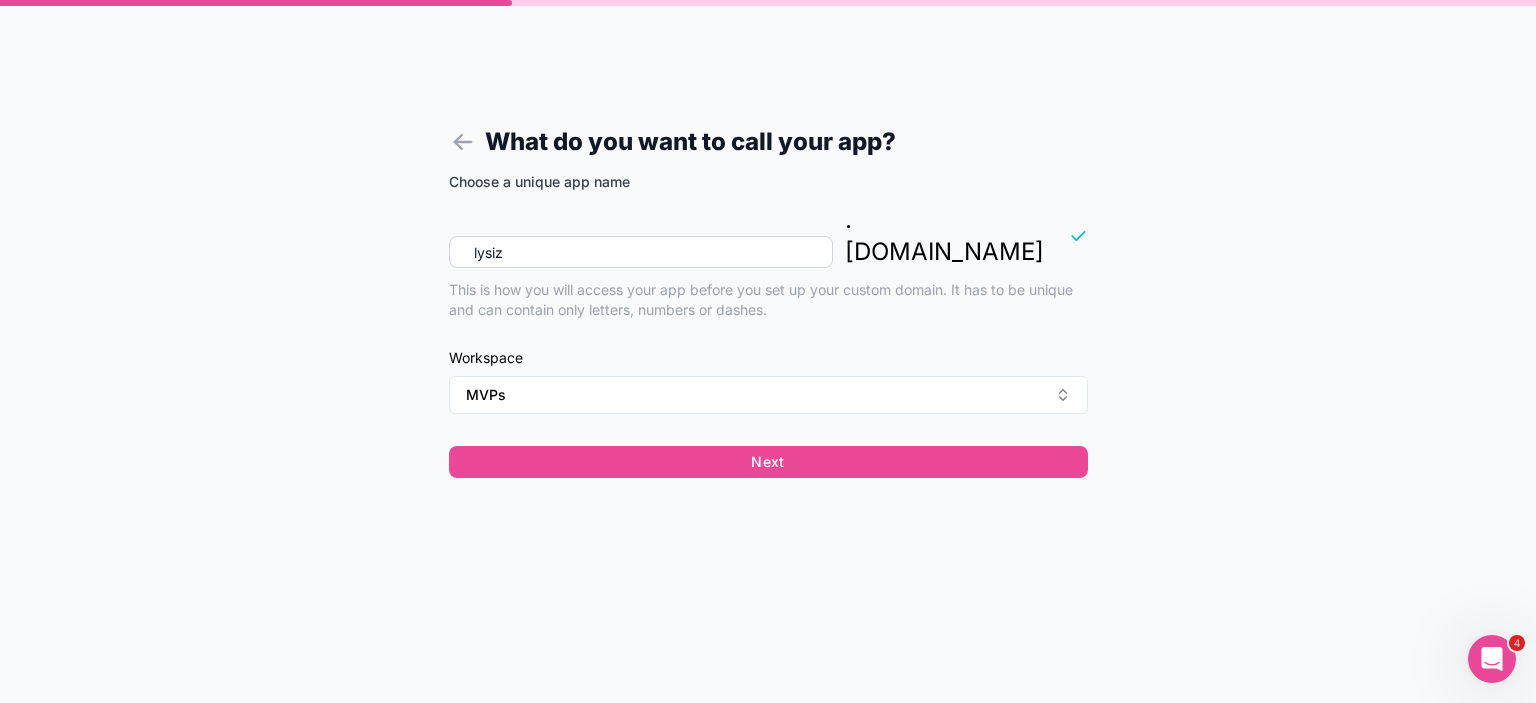 drag, startPoint x: 525, startPoint y: 219, endPoint x: 456, endPoint y: 215, distance: 69.115845 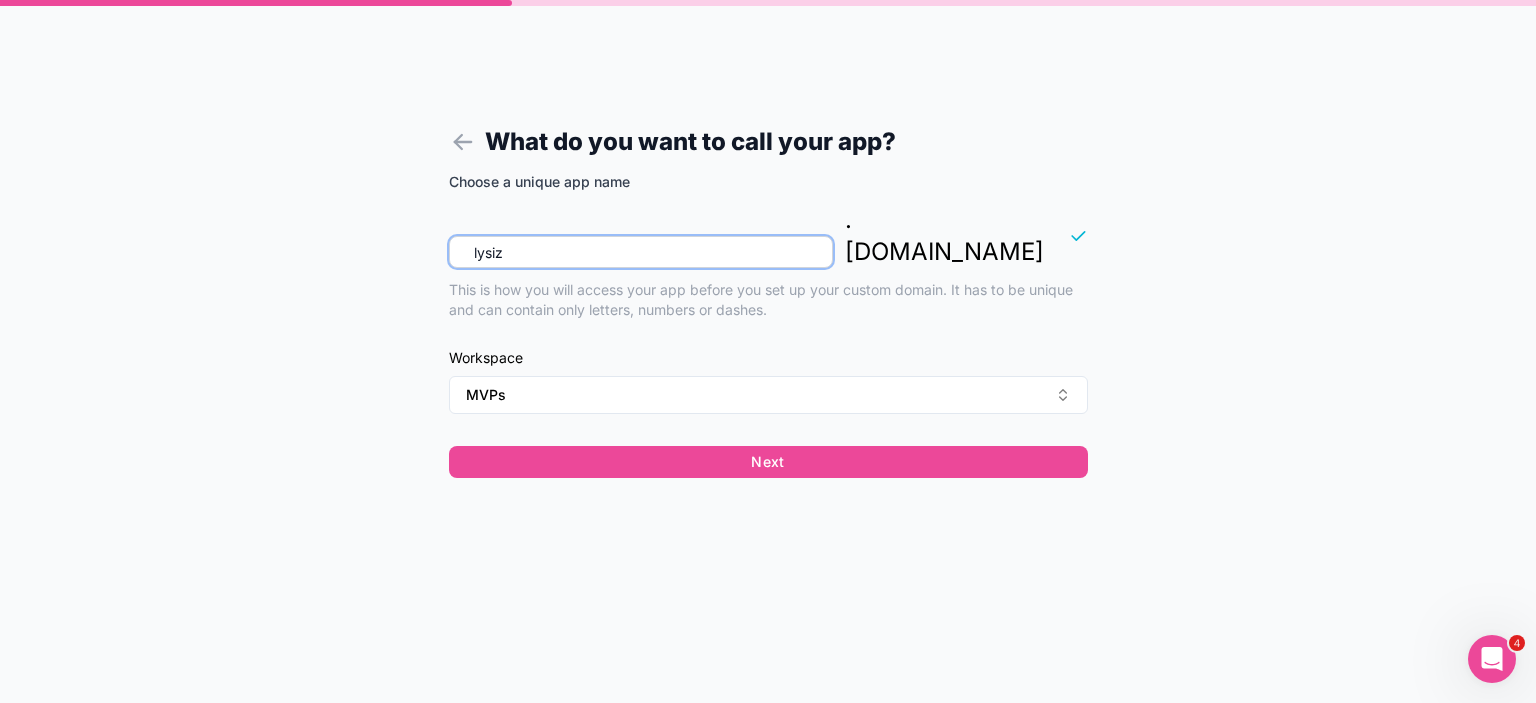 drag, startPoint x: 563, startPoint y: 211, endPoint x: 552, endPoint y: 214, distance: 11.401754 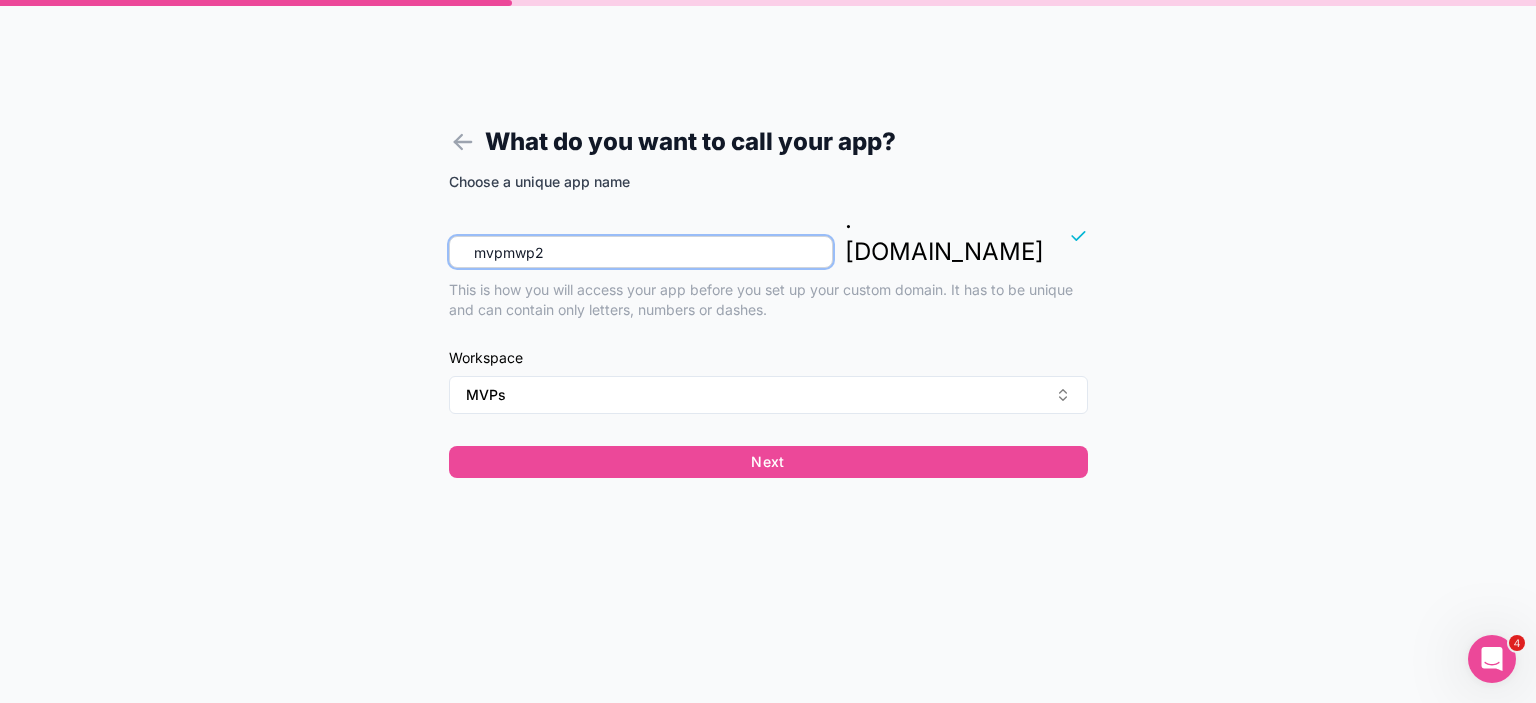 type on "mvpmwp2" 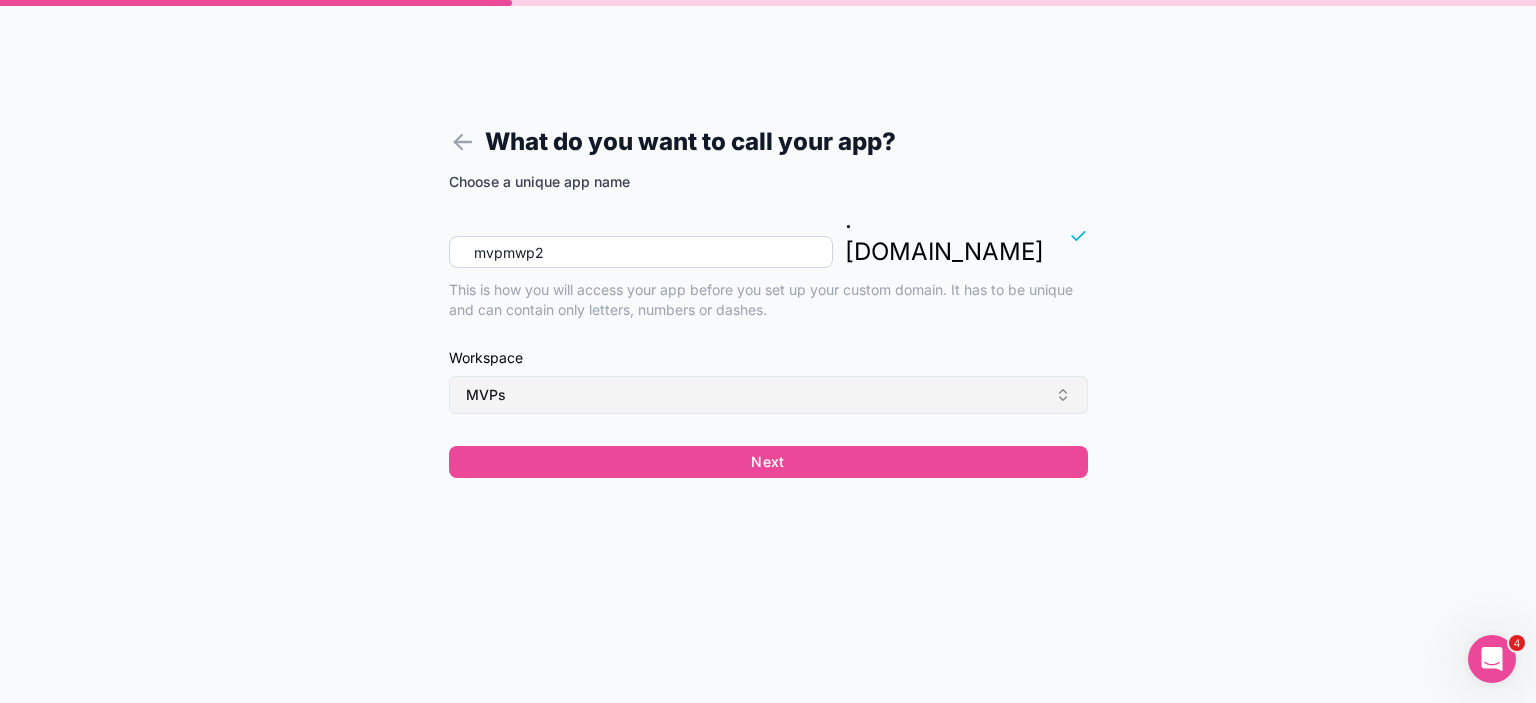 click on "MVPs" at bounding box center (768, 395) 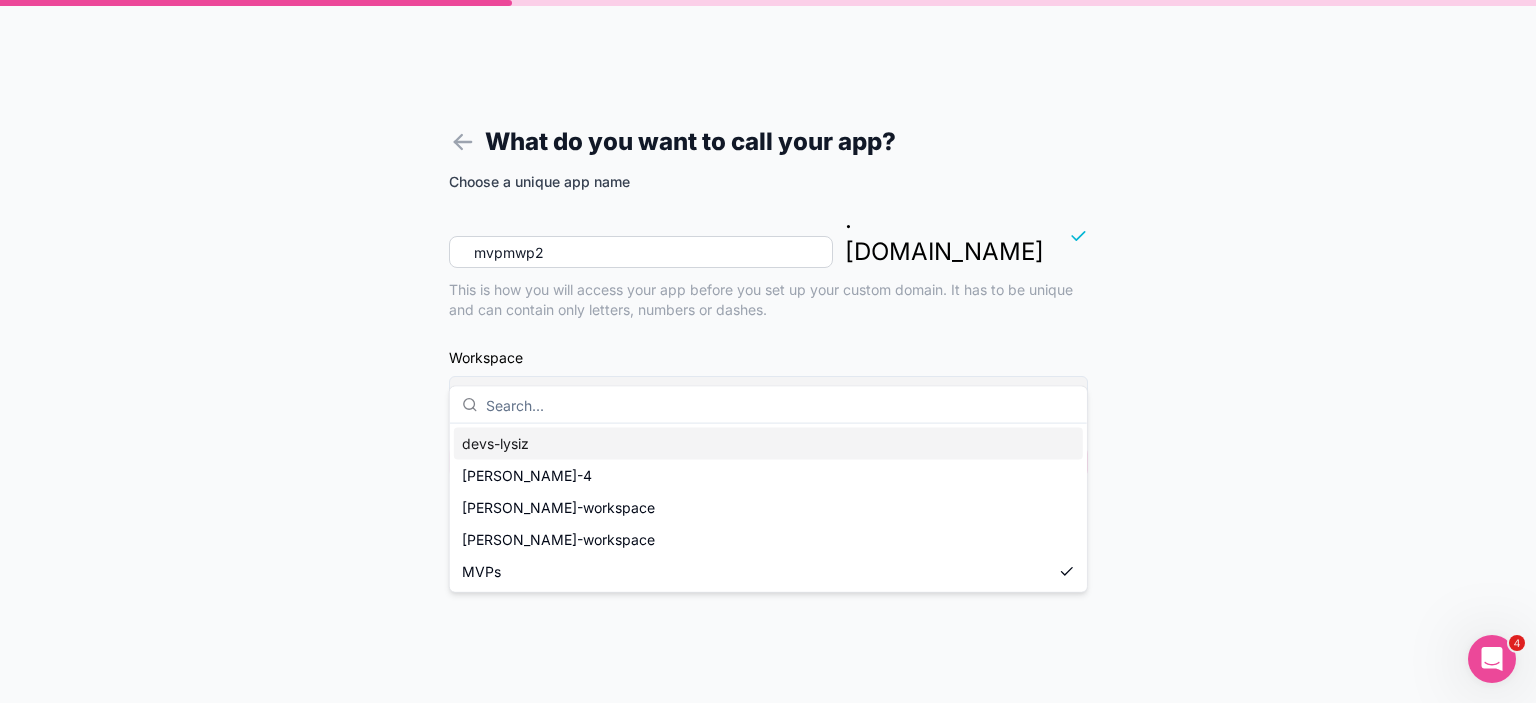 click on "MVPs" at bounding box center [768, 395] 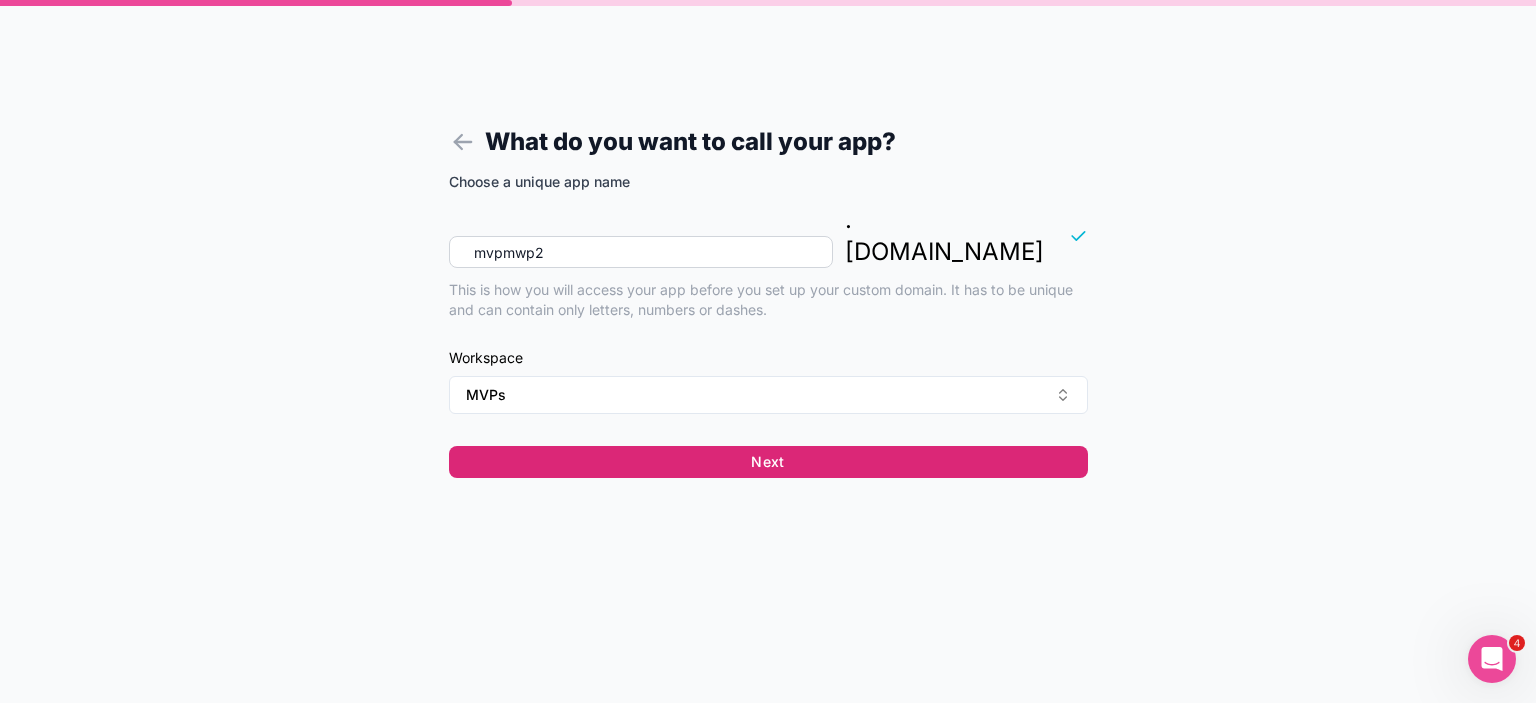 click on "Next" at bounding box center (768, 462) 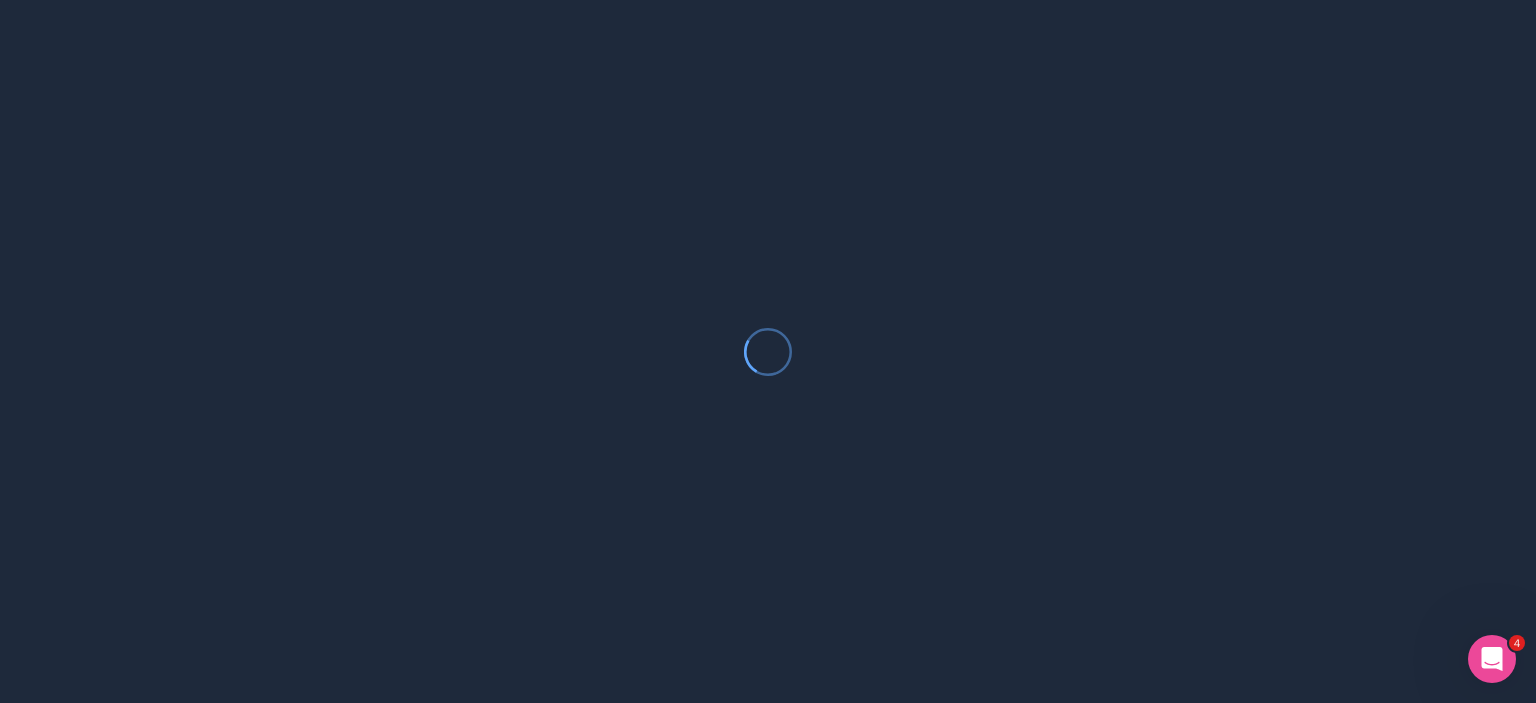 scroll, scrollTop: 0, scrollLeft: 0, axis: both 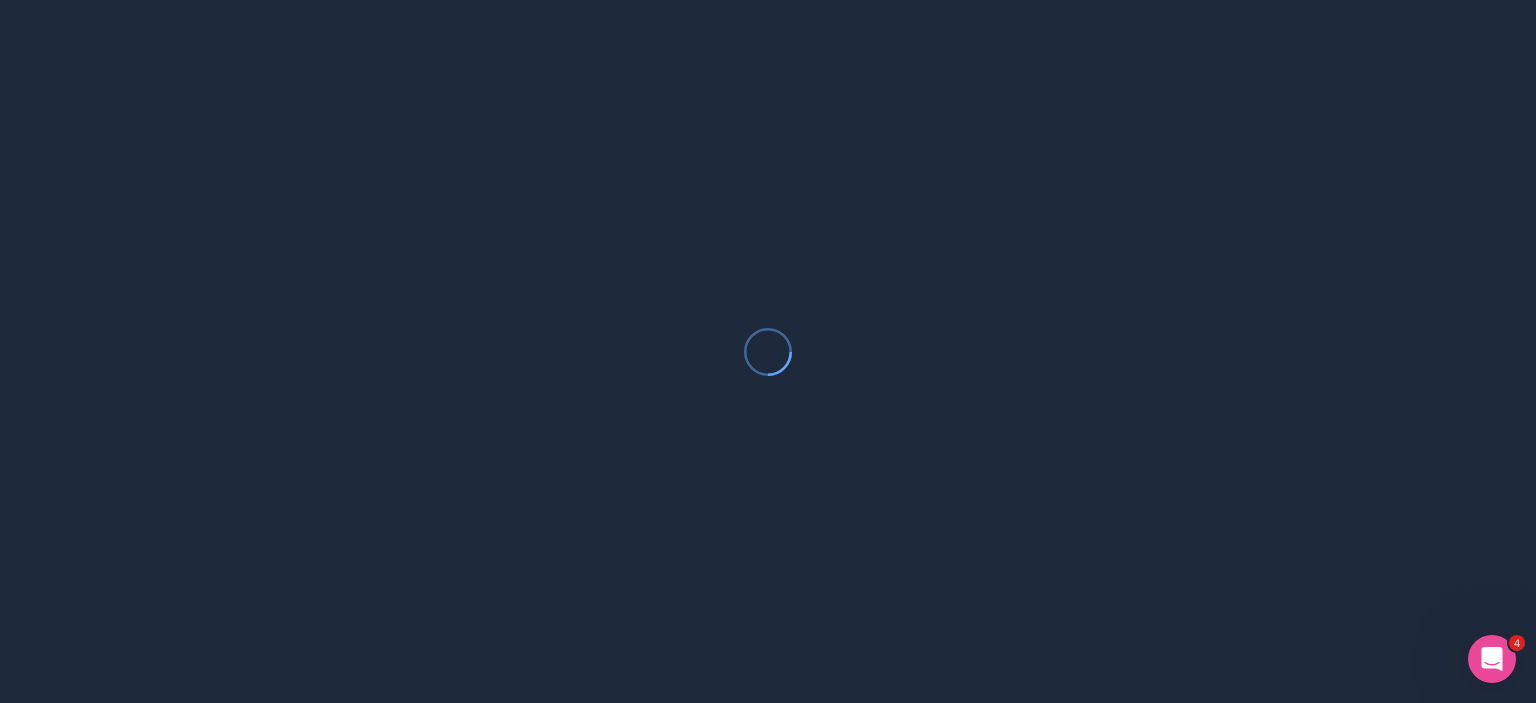 click 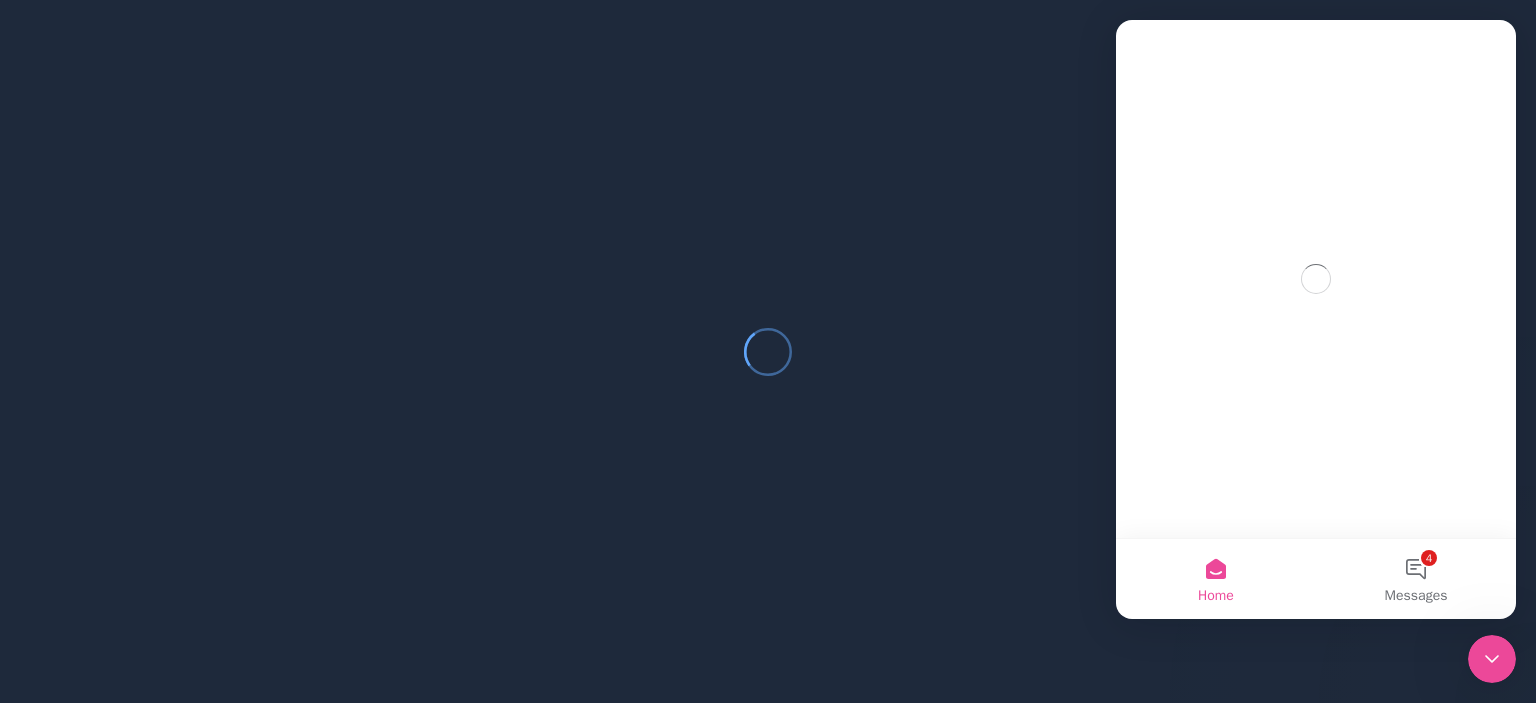 scroll, scrollTop: 0, scrollLeft: 0, axis: both 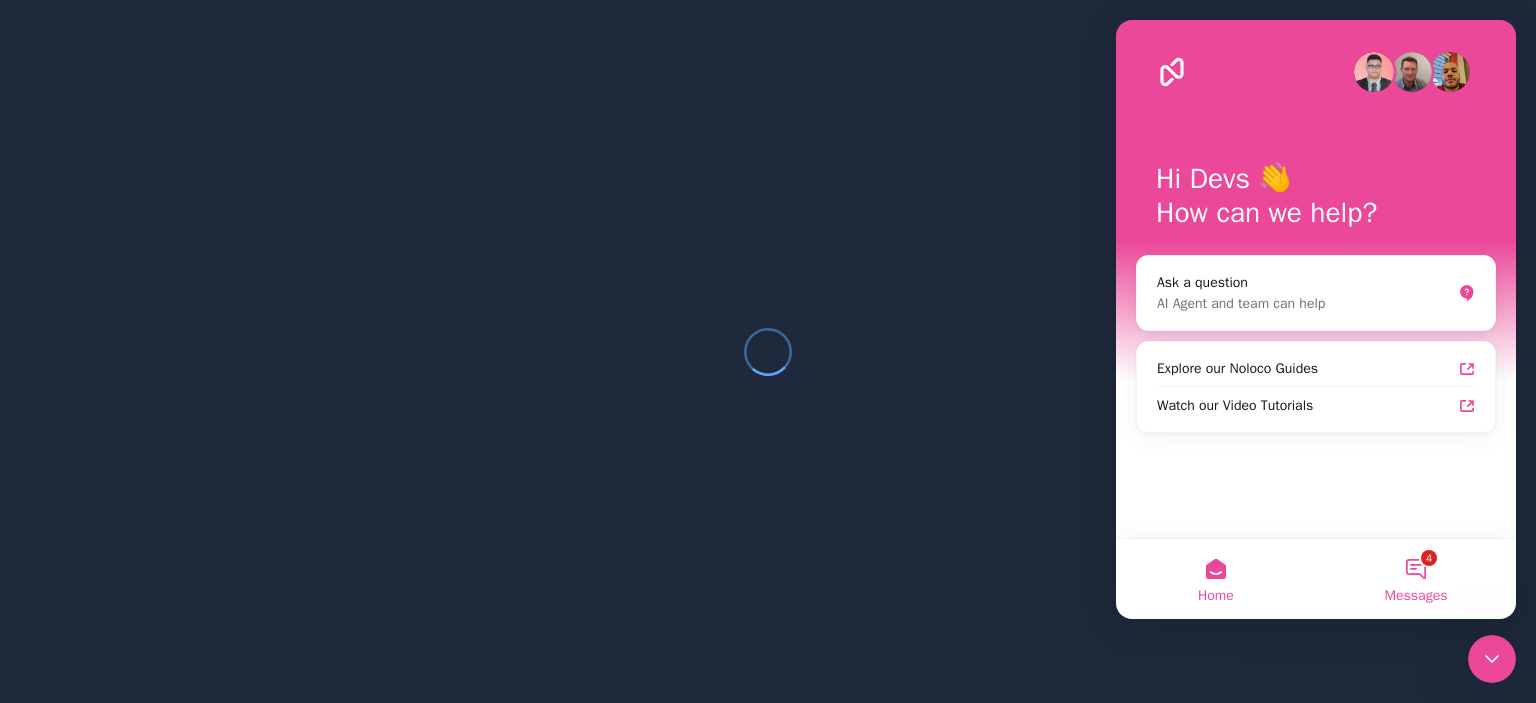 click on "4 Messages" at bounding box center (1416, 579) 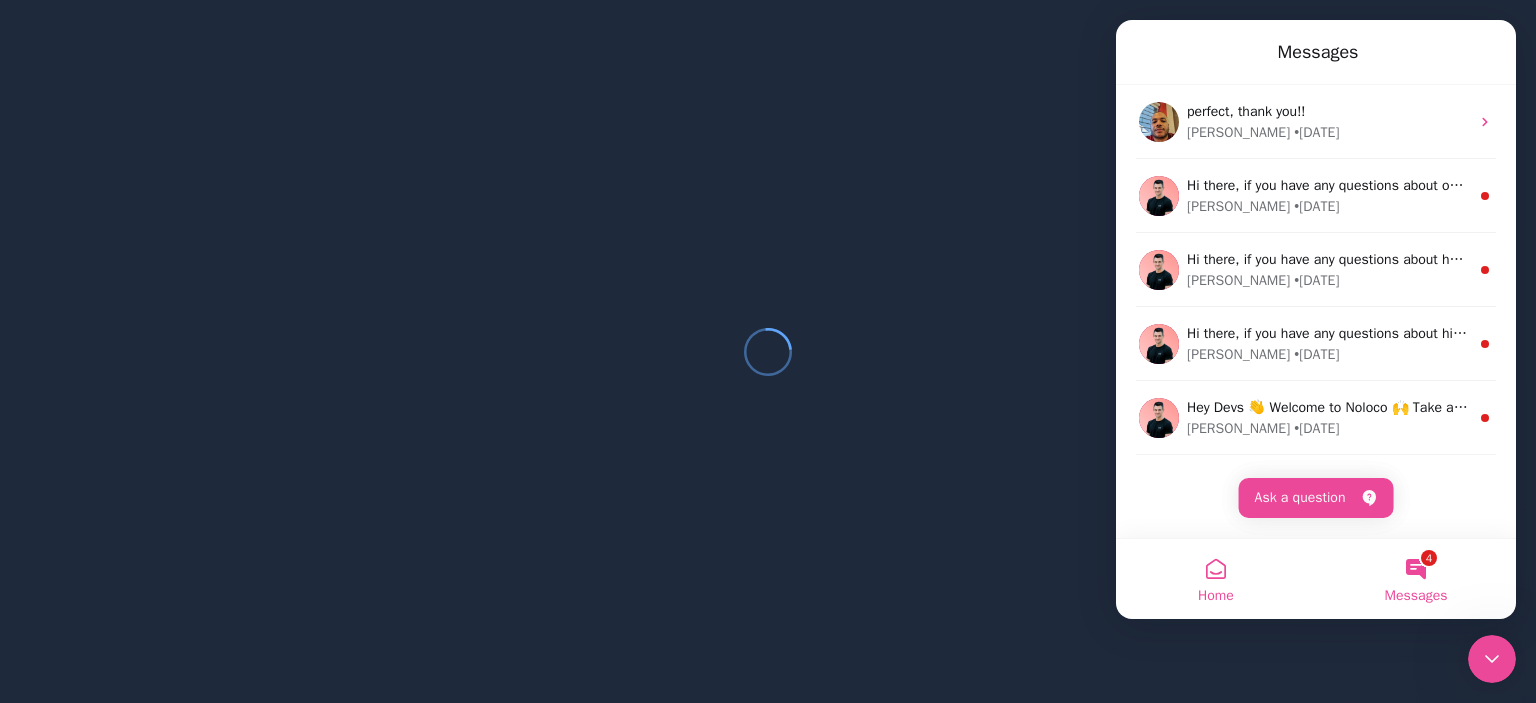 click on "Home" at bounding box center [1216, 596] 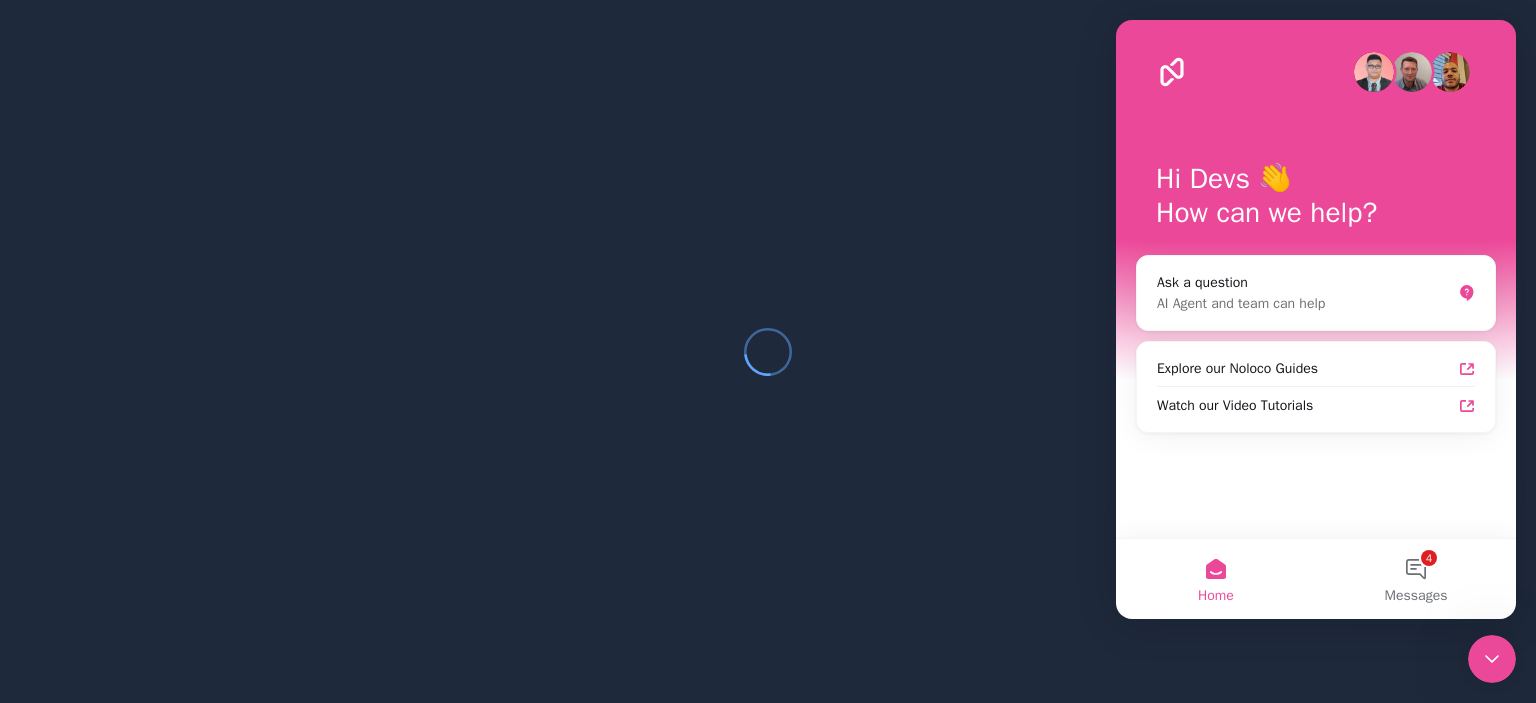 click at bounding box center [768, 351] 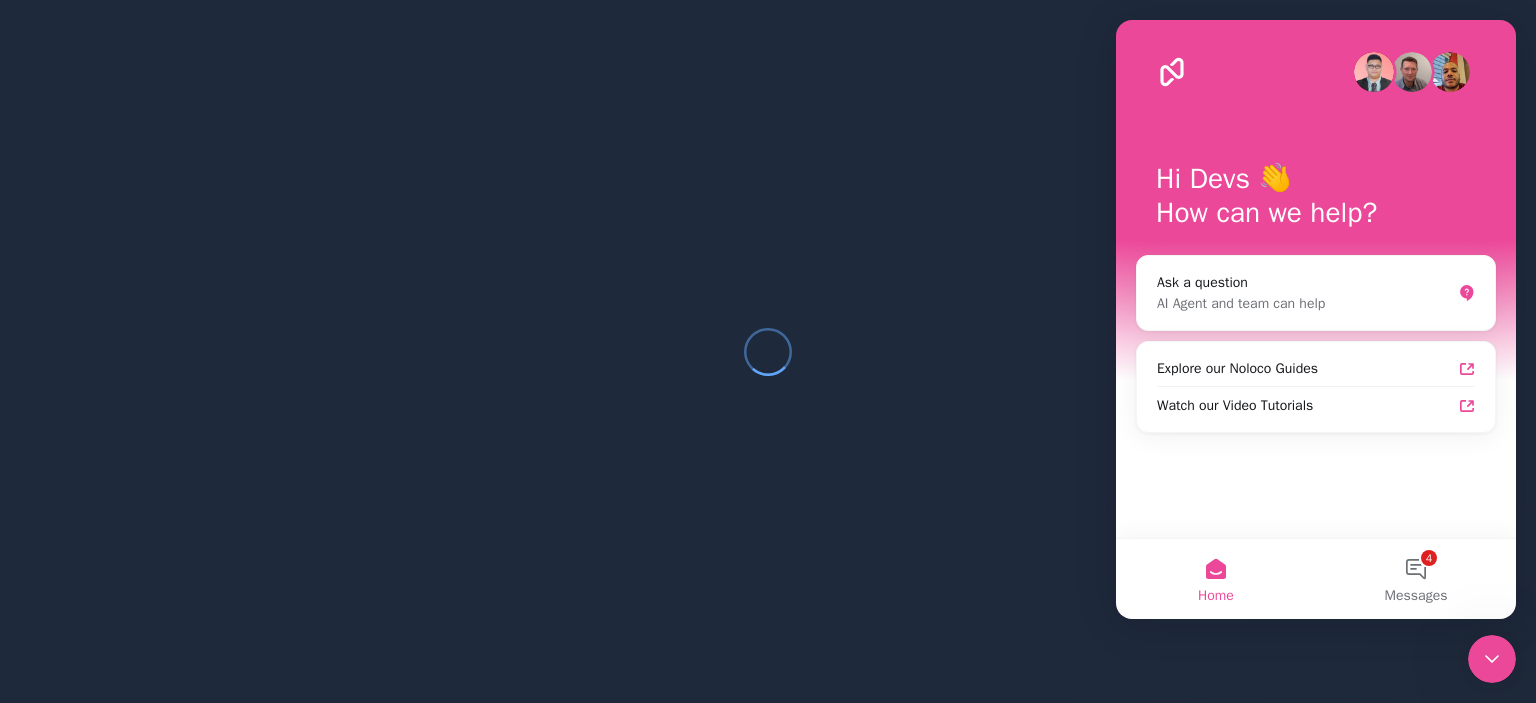 click 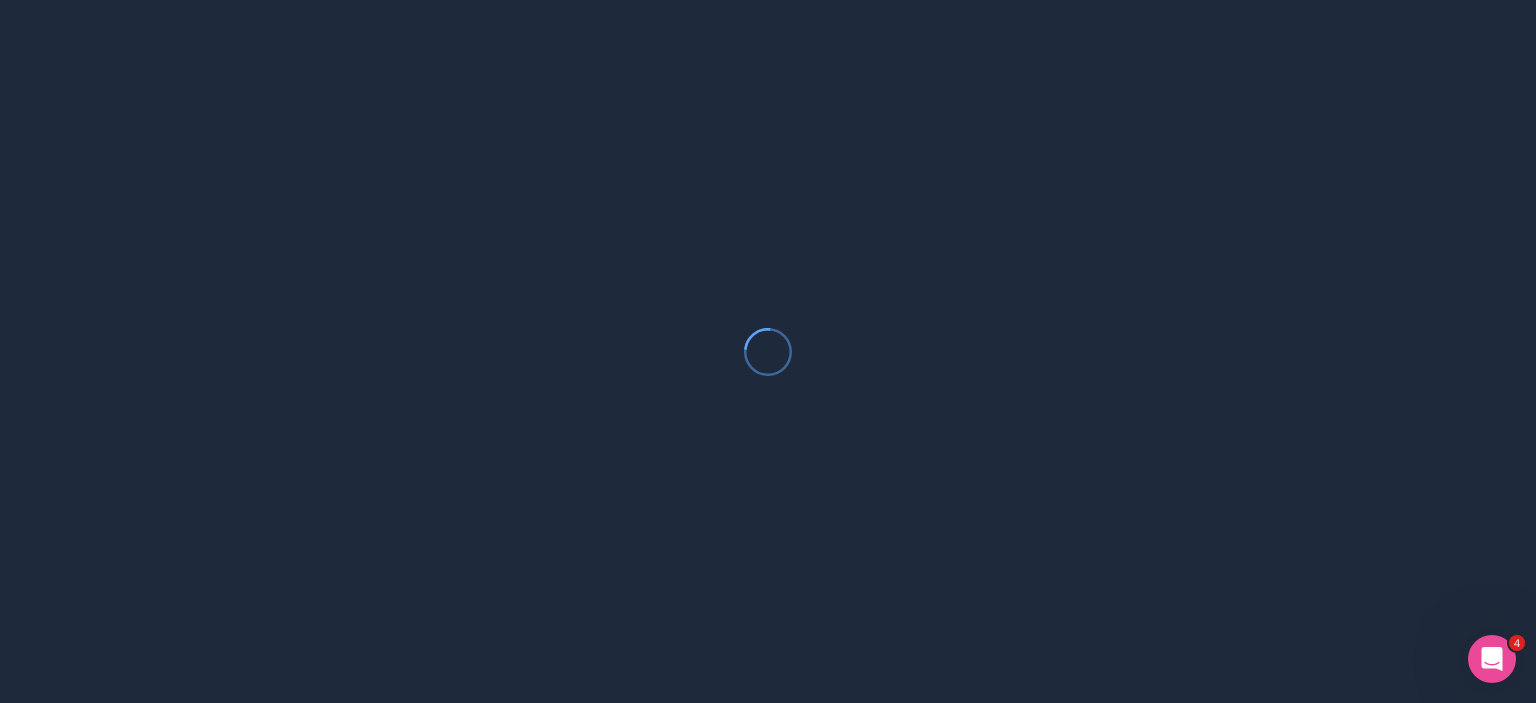 scroll, scrollTop: 0, scrollLeft: 0, axis: both 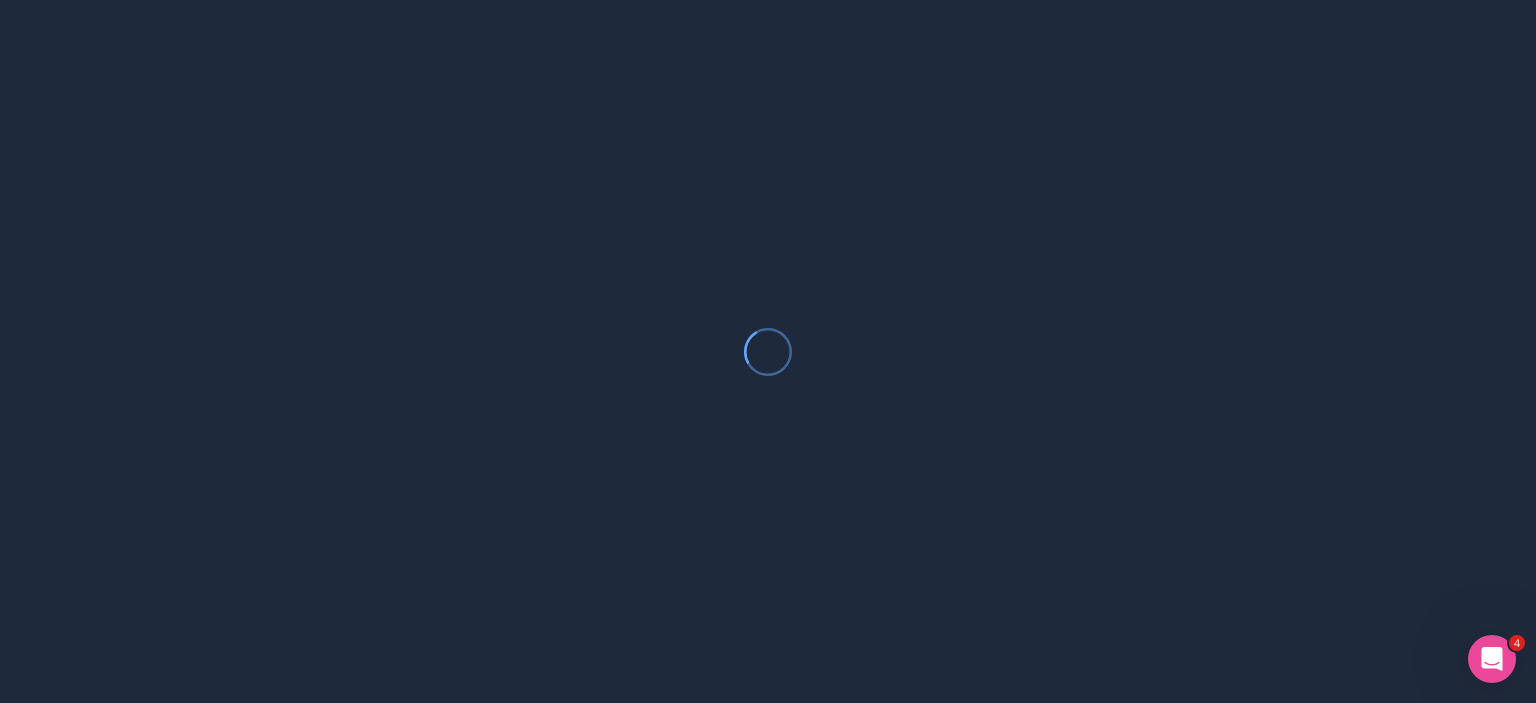drag, startPoint x: 730, startPoint y: 336, endPoint x: 833, endPoint y: 384, distance: 113.63538 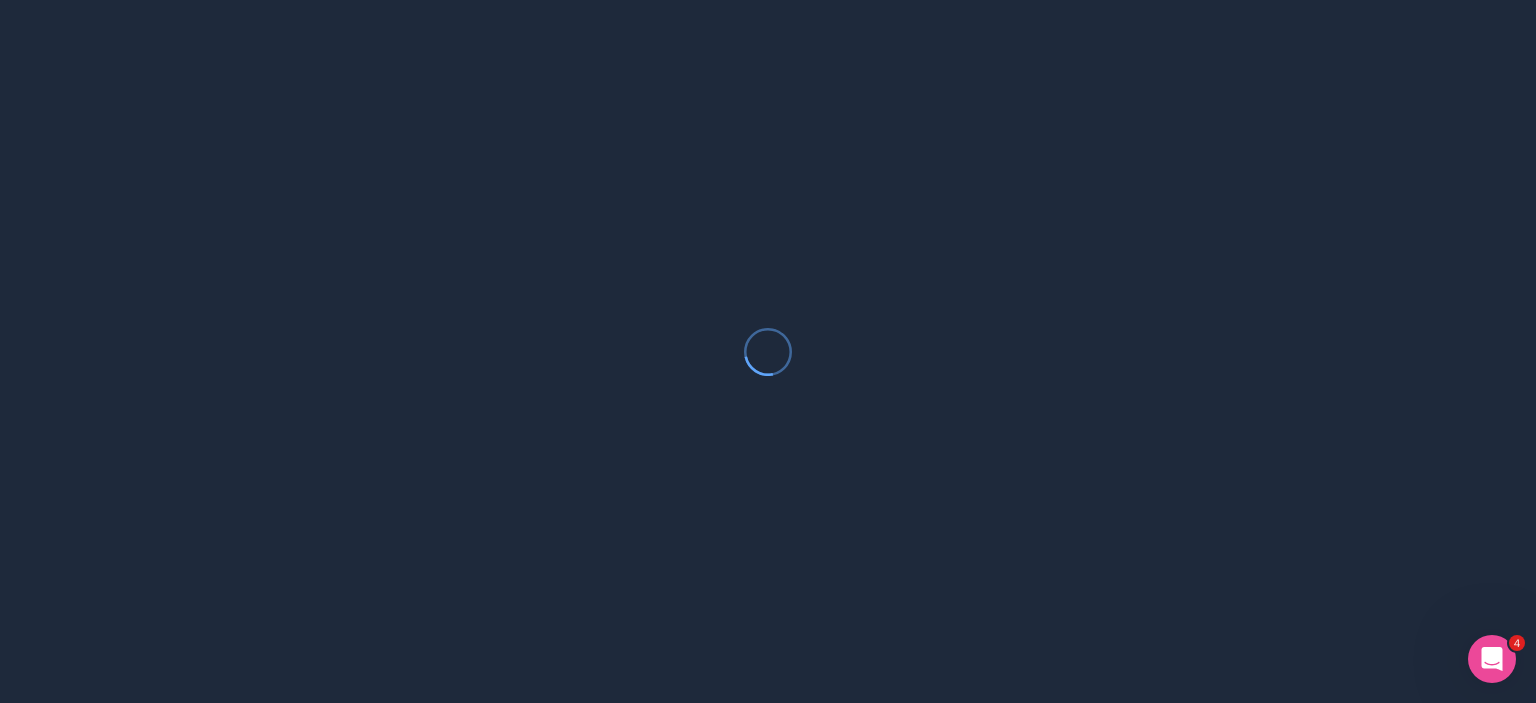 click at bounding box center [768, 351] 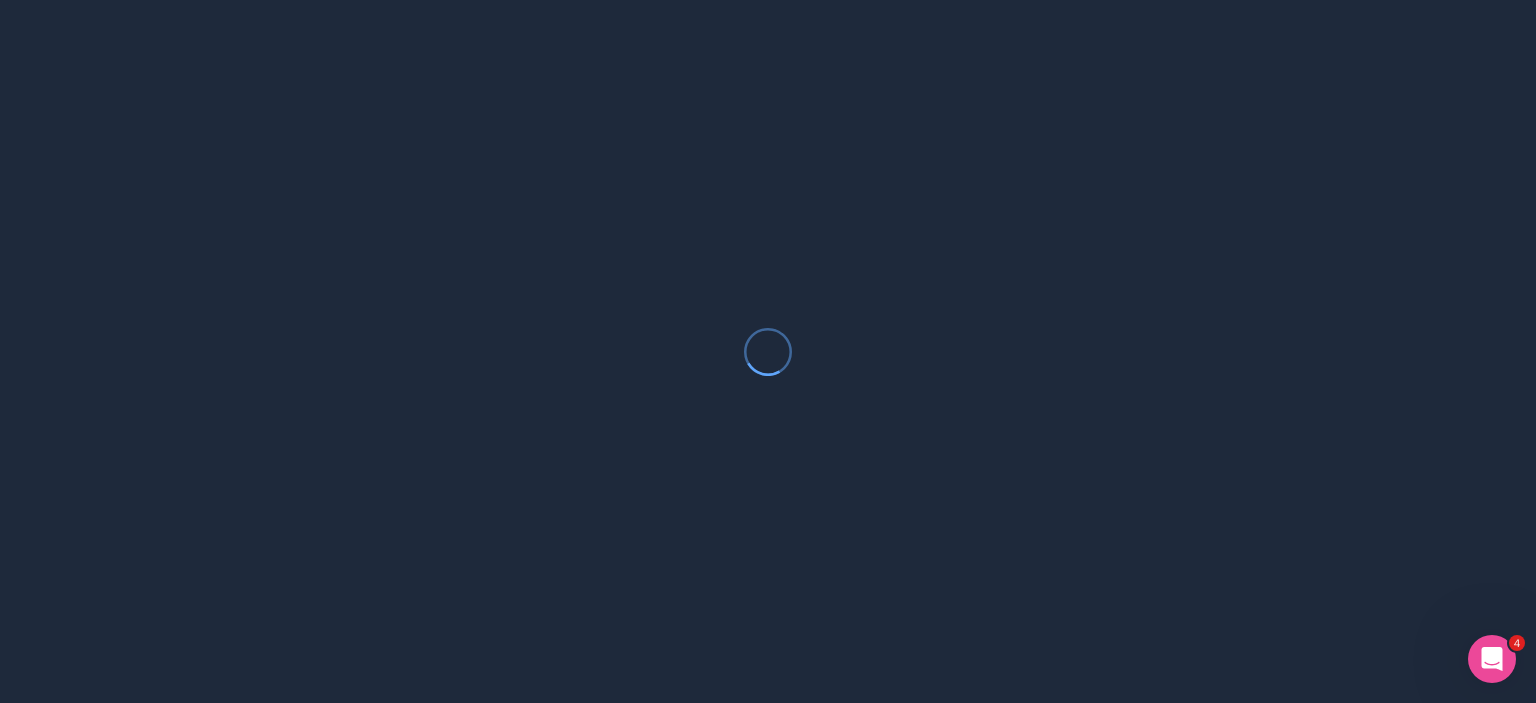 click at bounding box center [768, 351] 